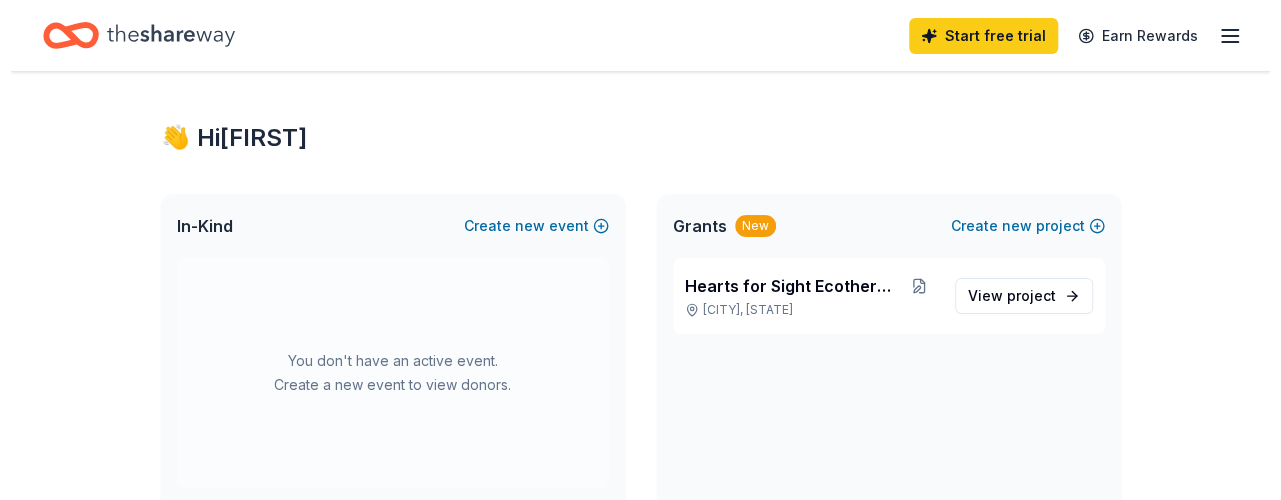 scroll, scrollTop: 0, scrollLeft: 0, axis: both 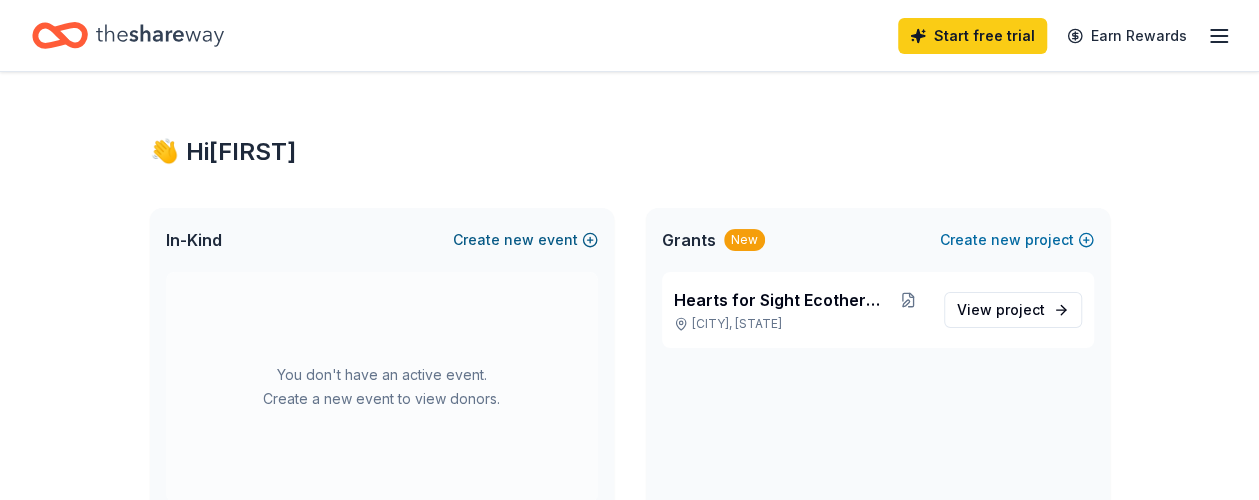 click on "new" at bounding box center [519, 240] 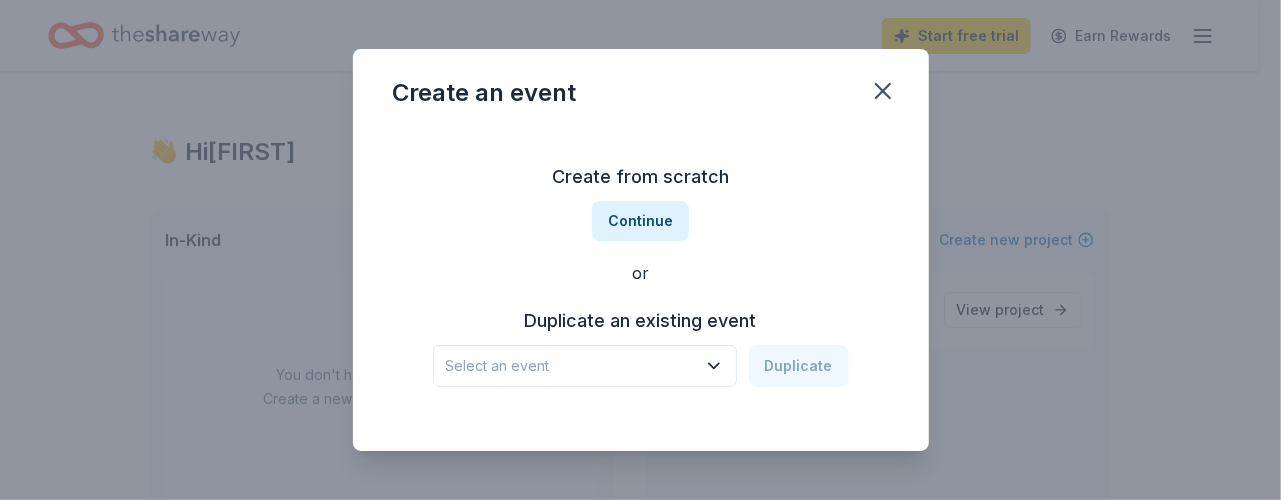 click 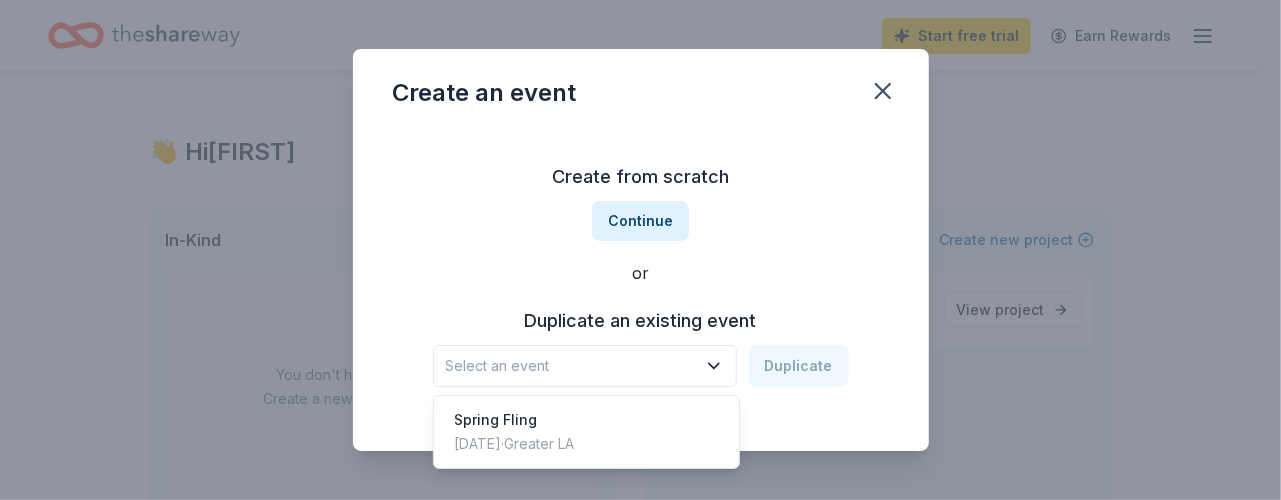 click on "Select an event" at bounding box center (571, 366) 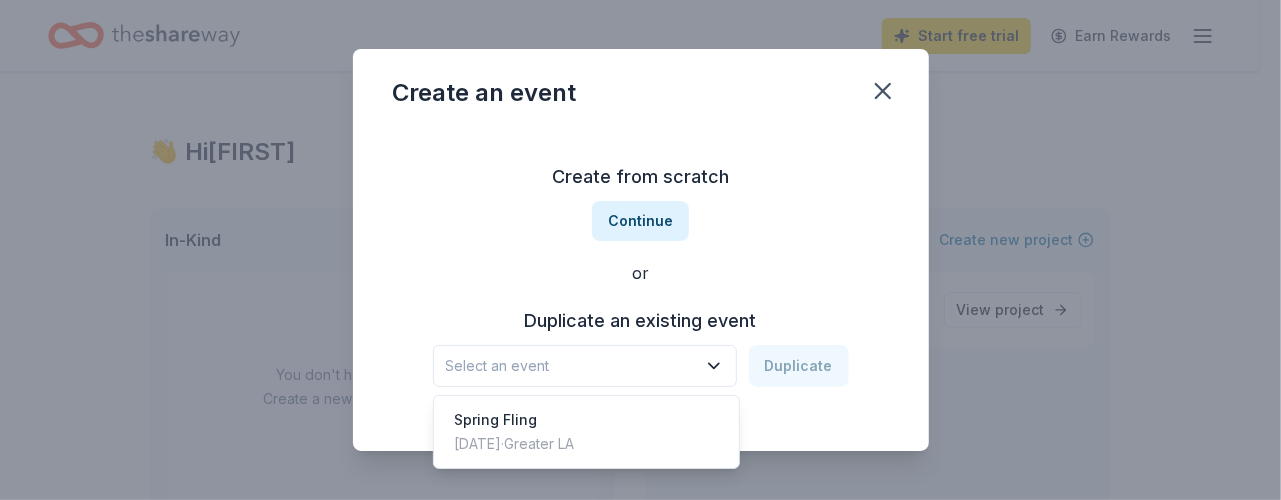 click on "Create from scratch Continue or Duplicate an existing event Select an event Duplicate" at bounding box center (641, 274) 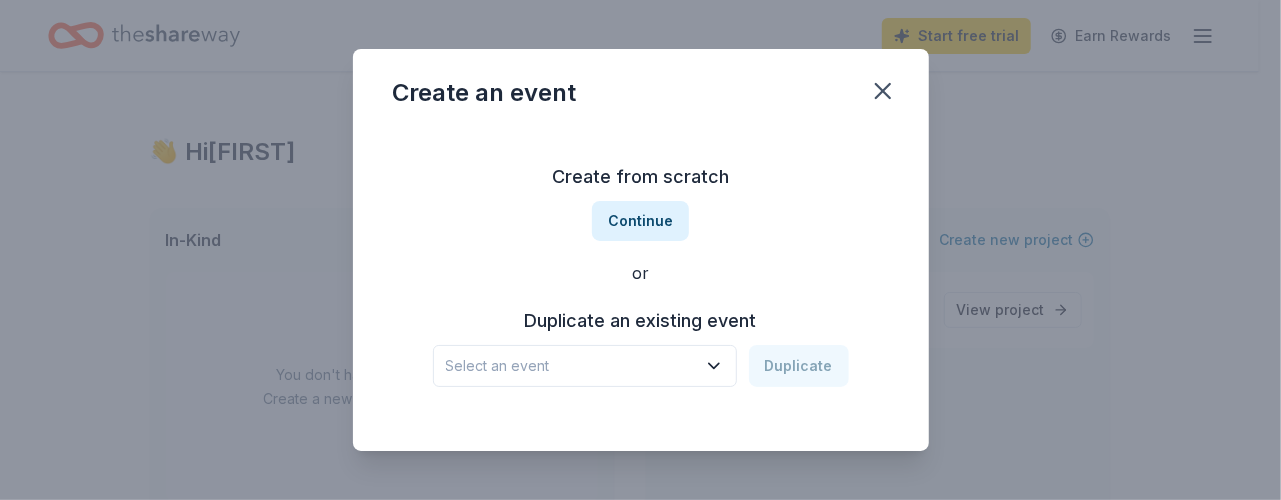 click on "Continue" at bounding box center [640, 221] 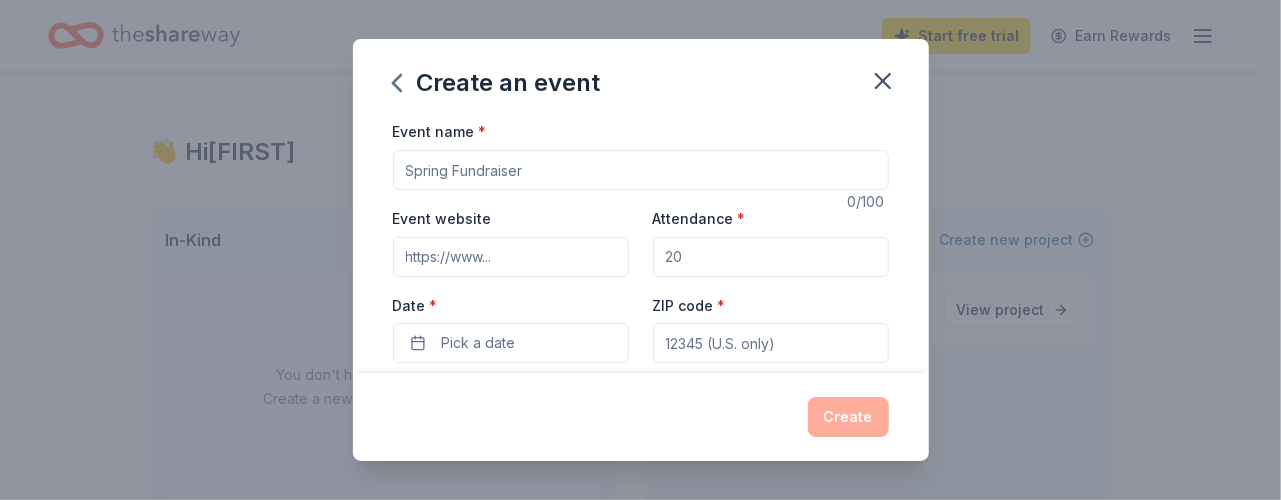 click on "Event name *" at bounding box center [641, 170] 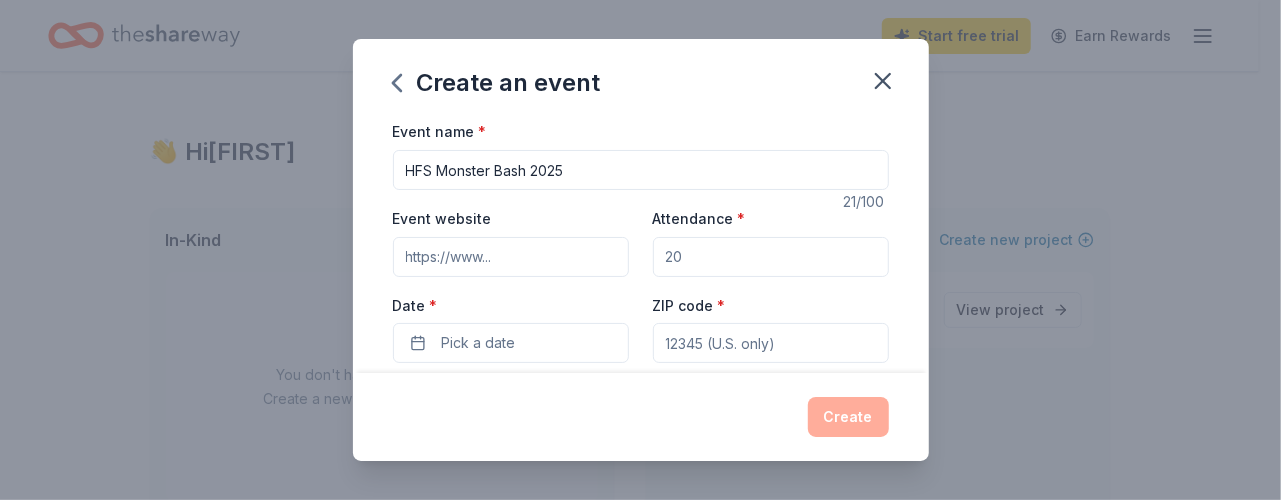 type on "HFS Monster Bash 2025" 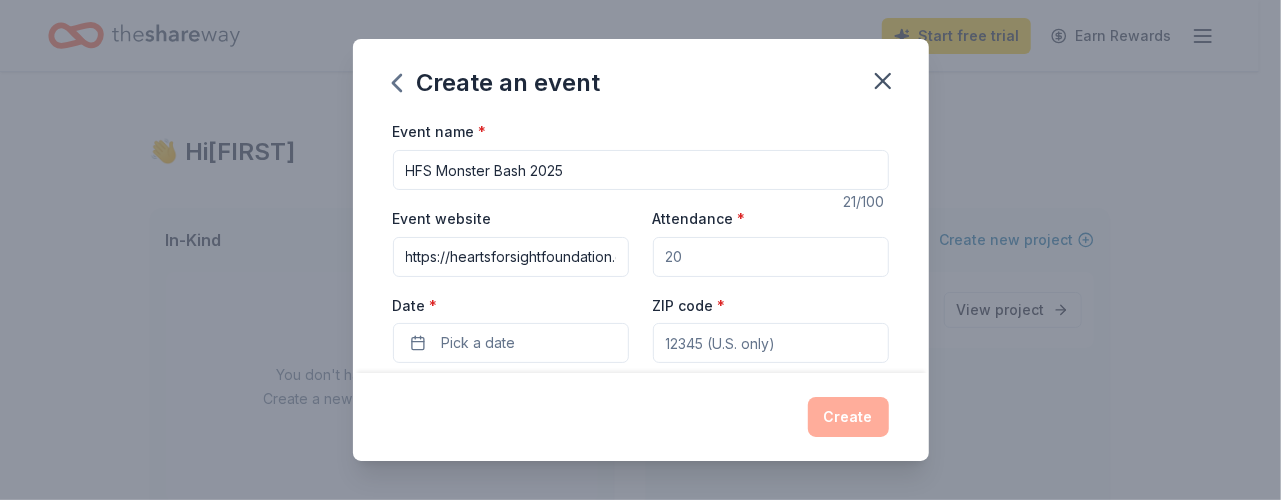 click on "Attendance *" at bounding box center (771, 257) 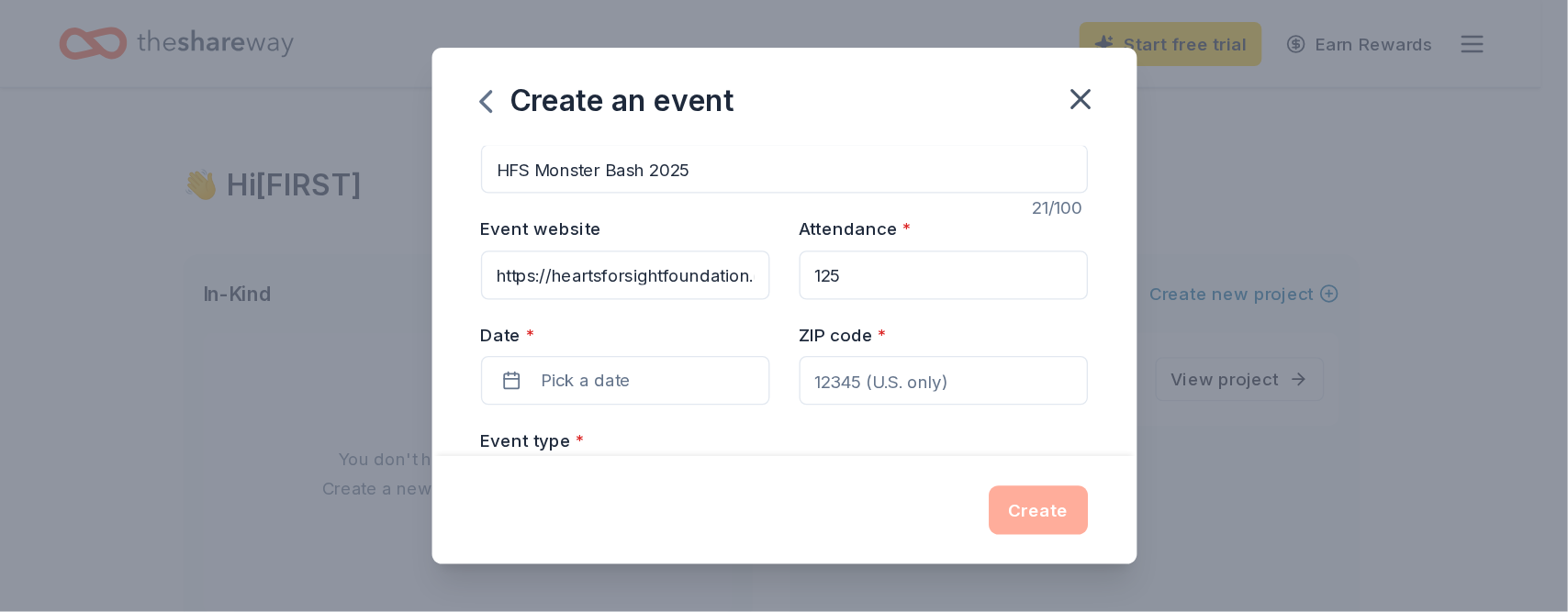 scroll, scrollTop: 46, scrollLeft: 0, axis: vertical 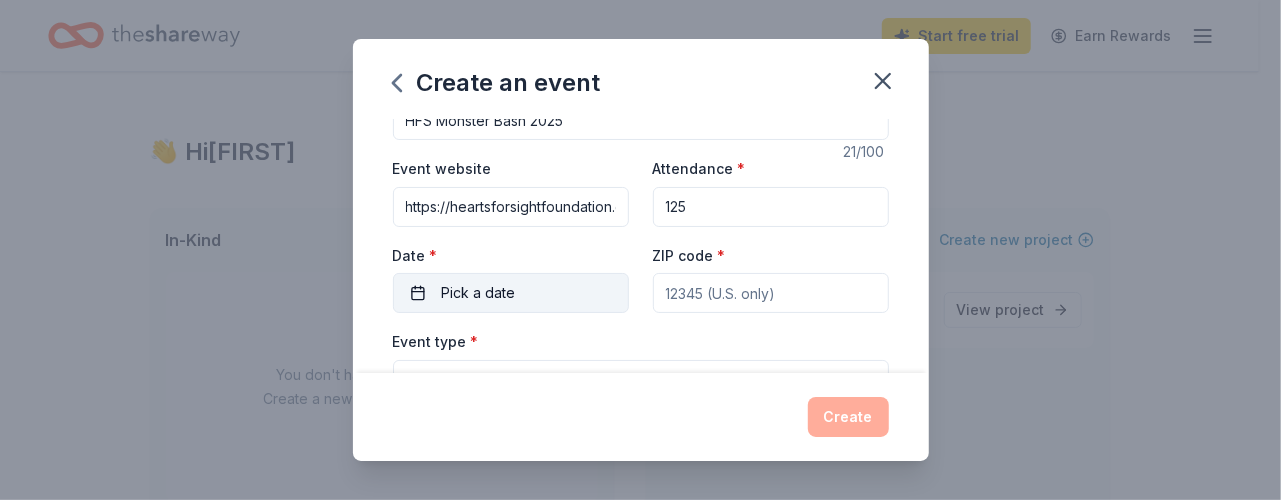type on "125" 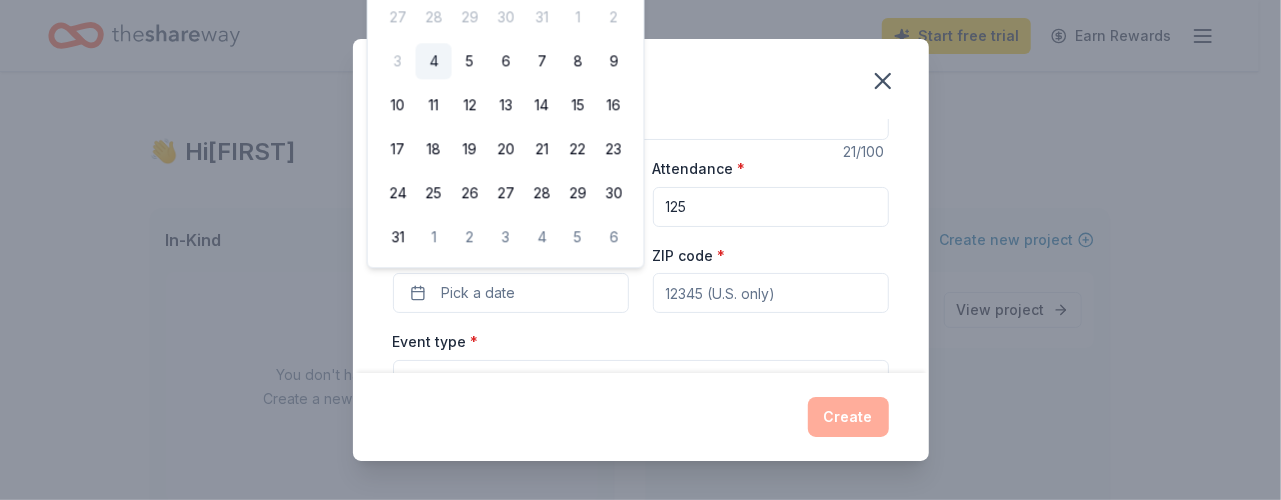 type 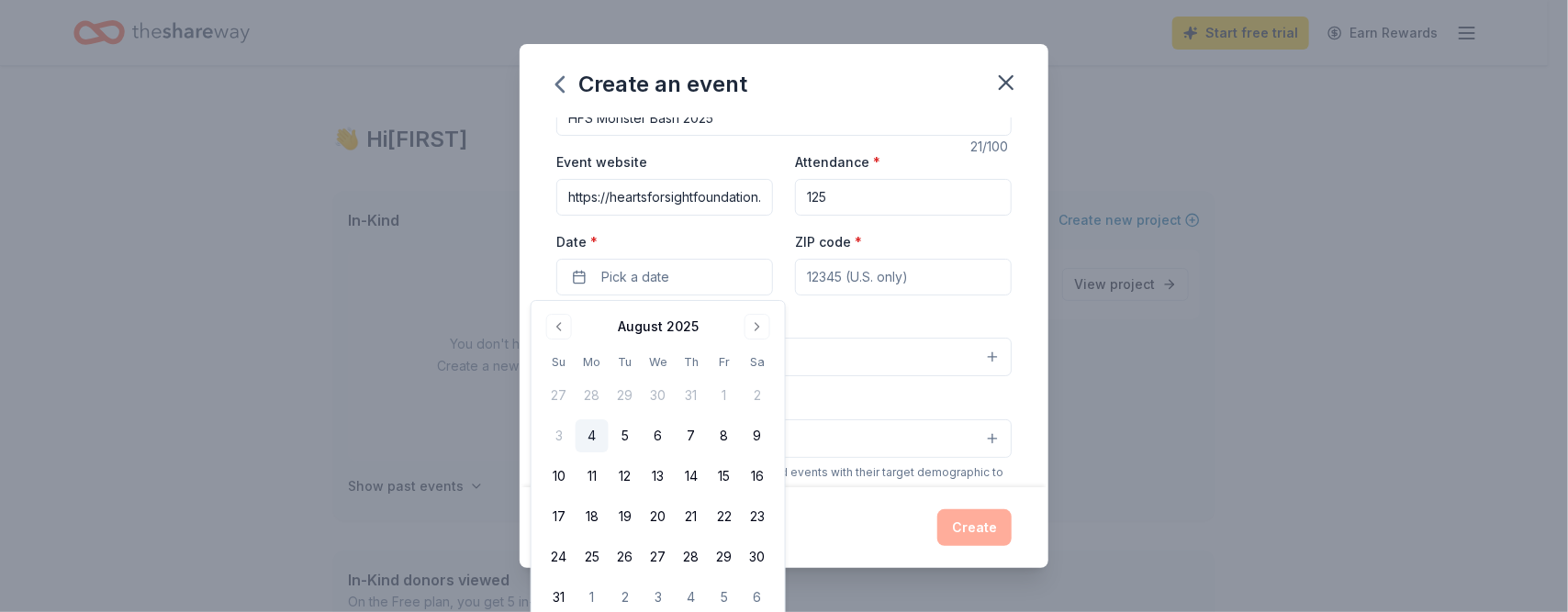 scroll, scrollTop: 45, scrollLeft: 0, axis: vertical 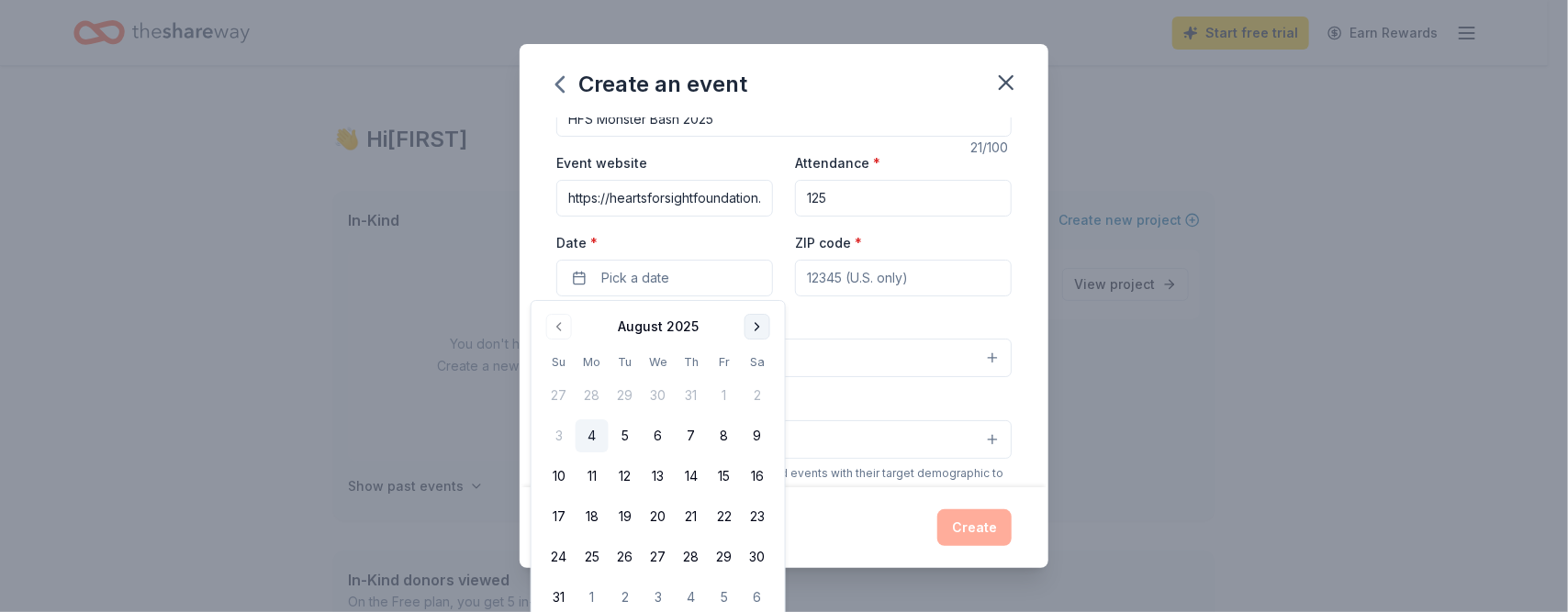 click at bounding box center [757, 327] 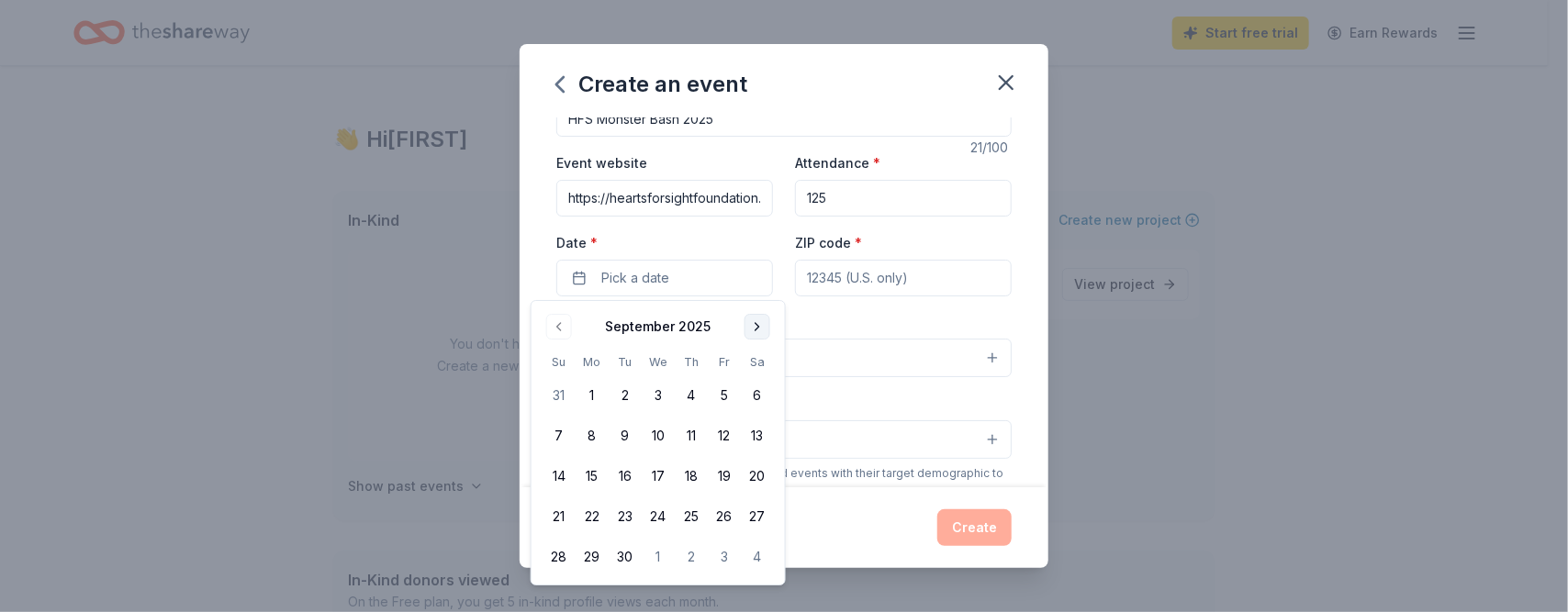 click at bounding box center [757, 327] 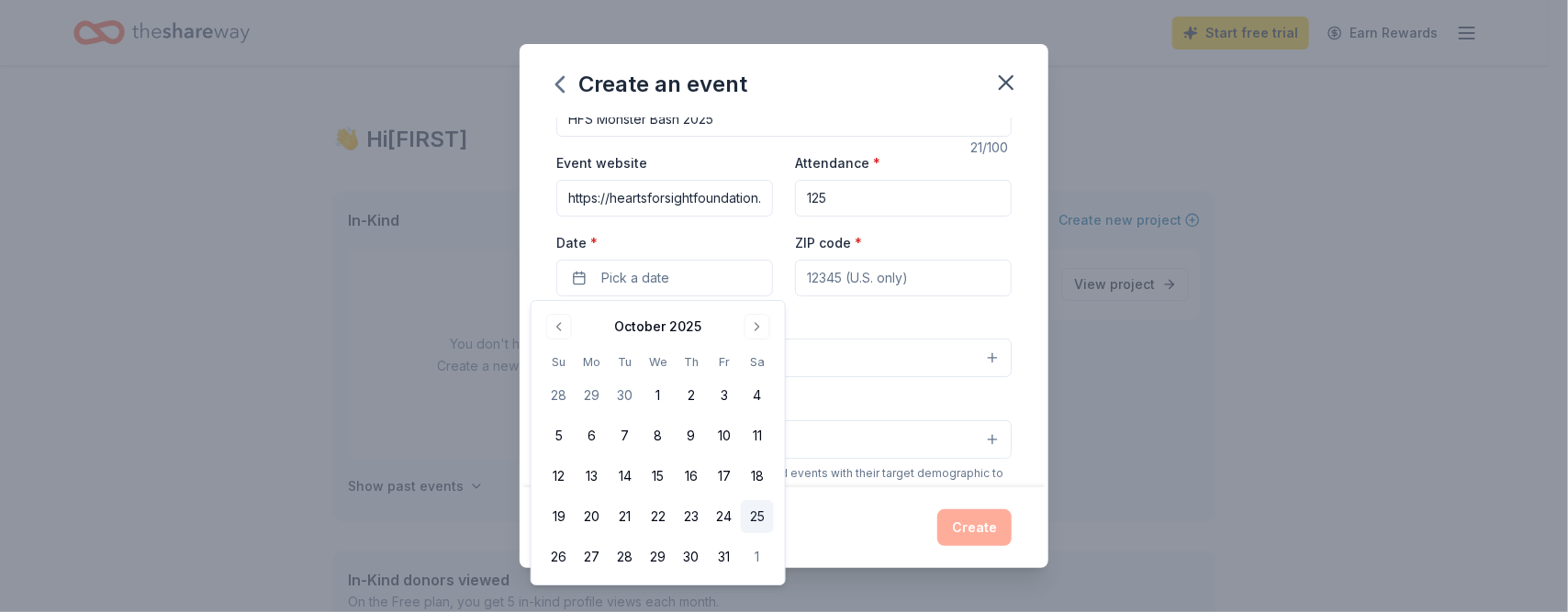 click on "25" at bounding box center [757, 517] 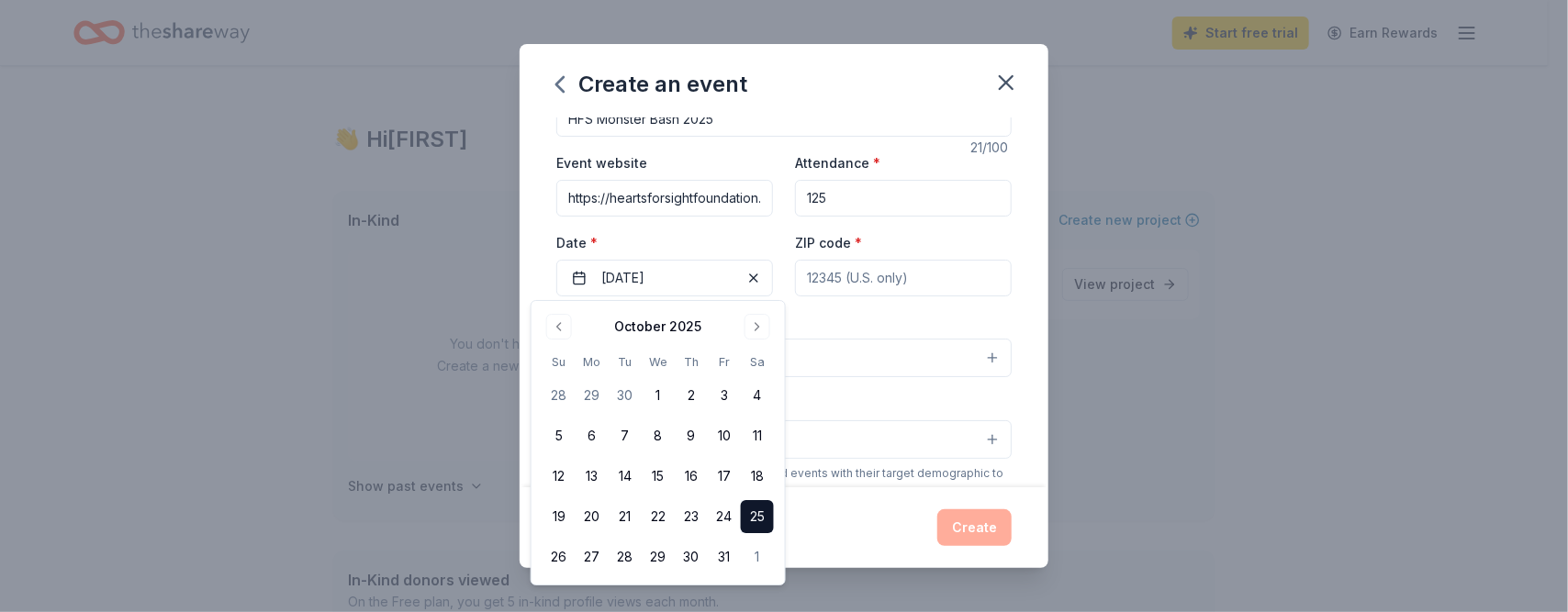click on "Create" at bounding box center (784, 528) 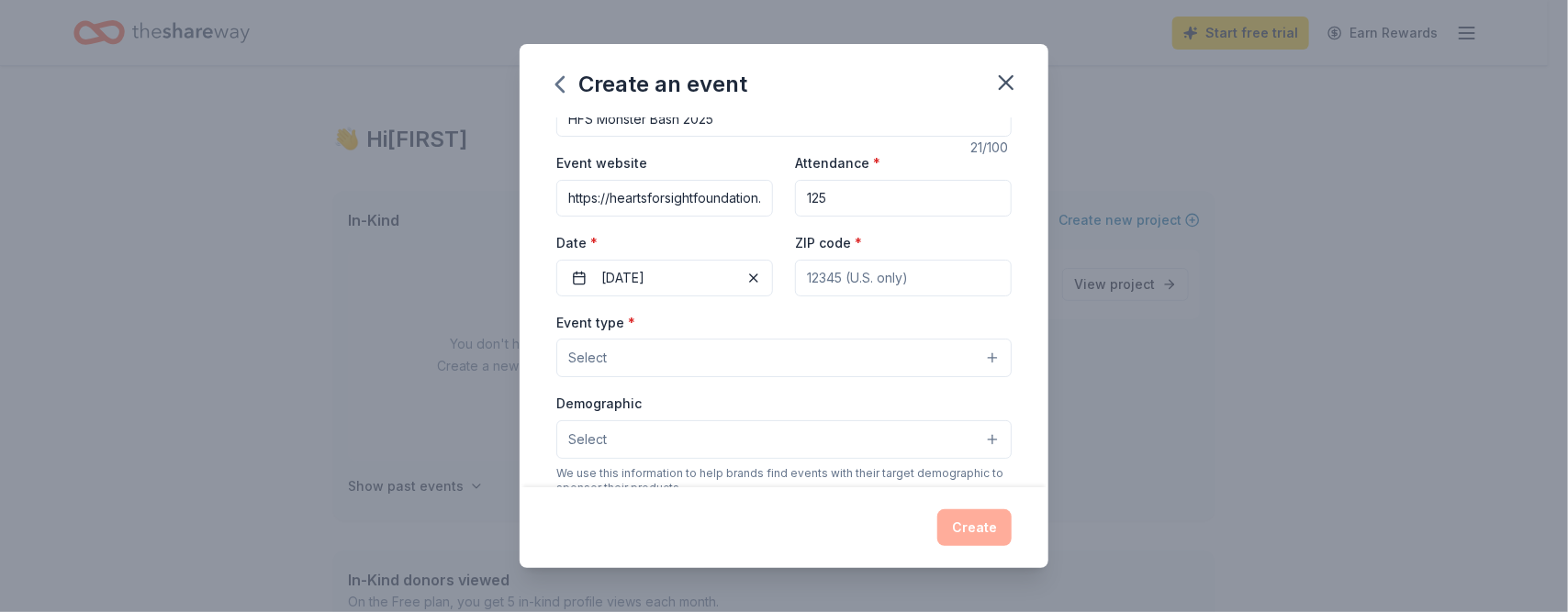 click on "ZIP code *" at bounding box center (903, 278) 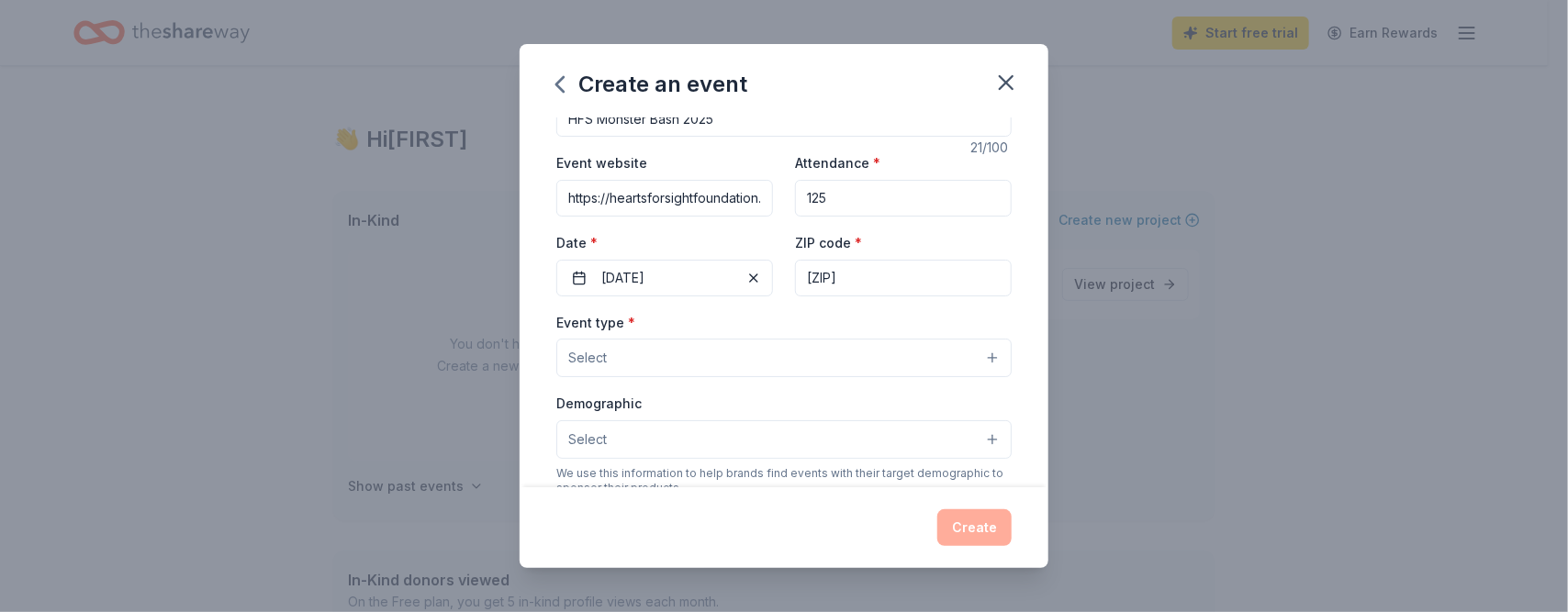 type on "[NUMBER] [STREET]" 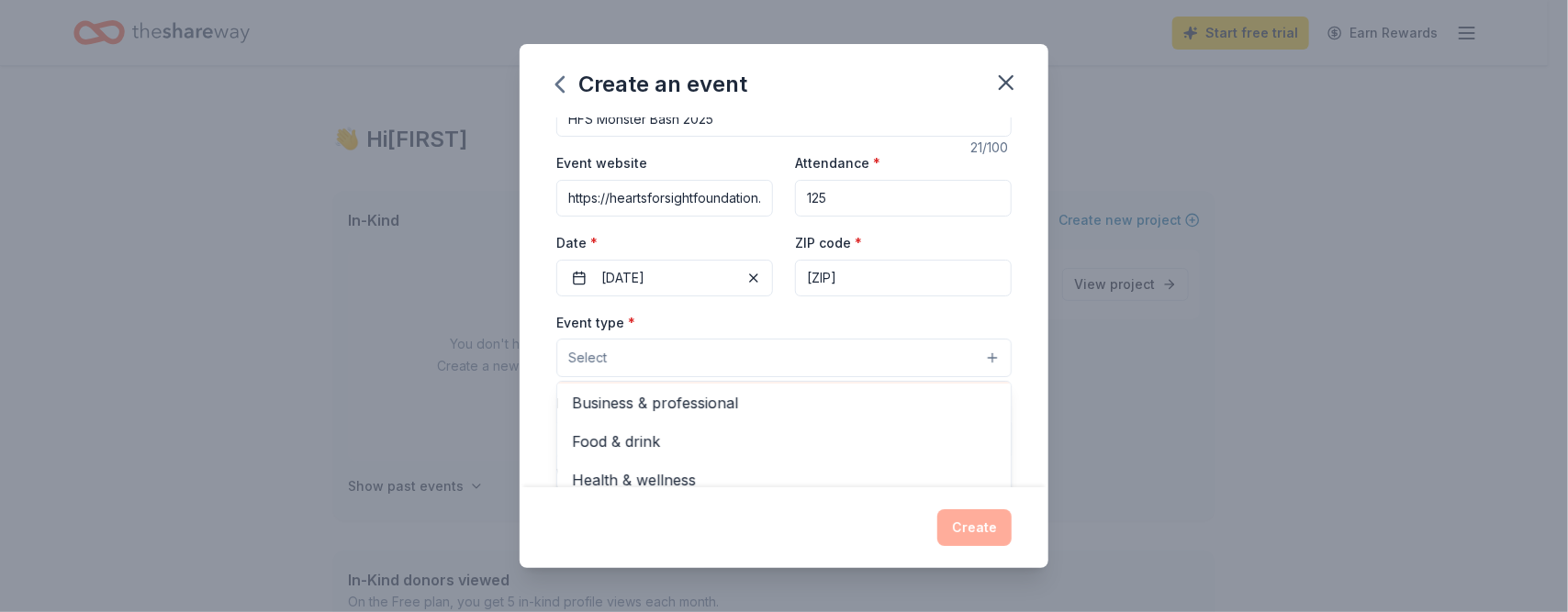 scroll, scrollTop: 61, scrollLeft: 0, axis: vertical 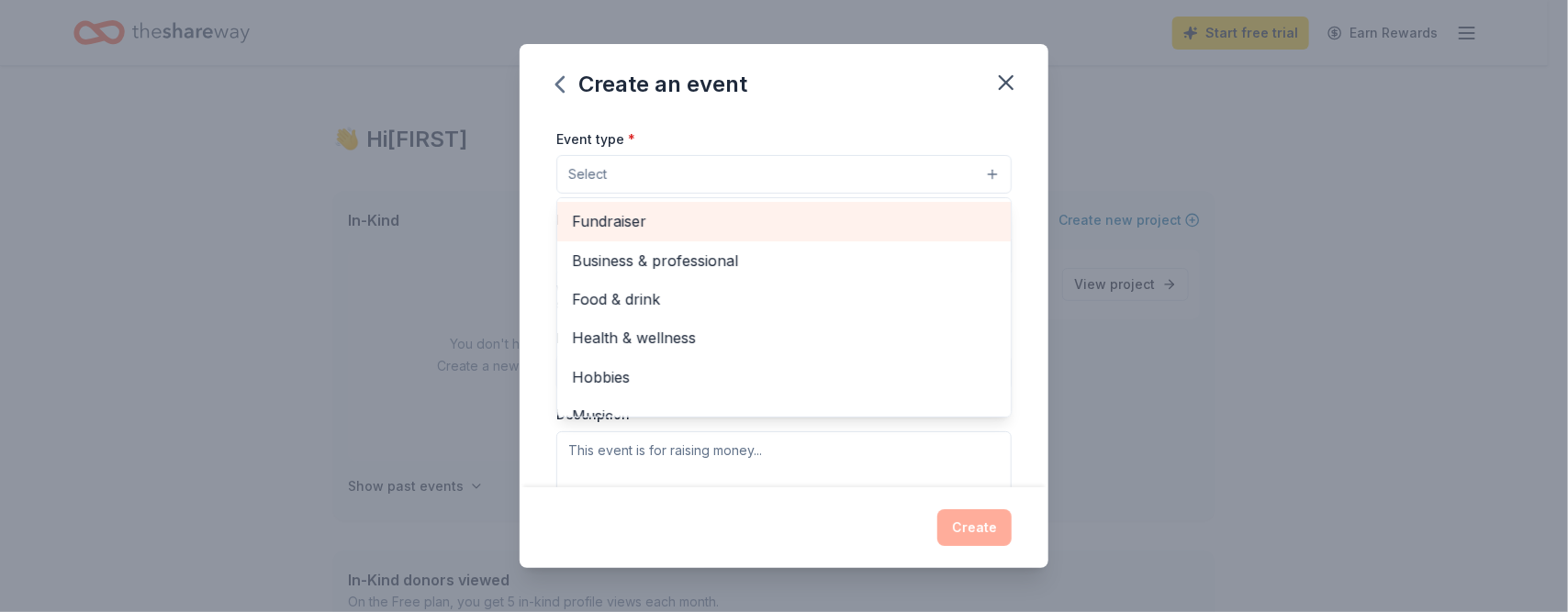 click on "Fundraiser" at bounding box center [784, 221] 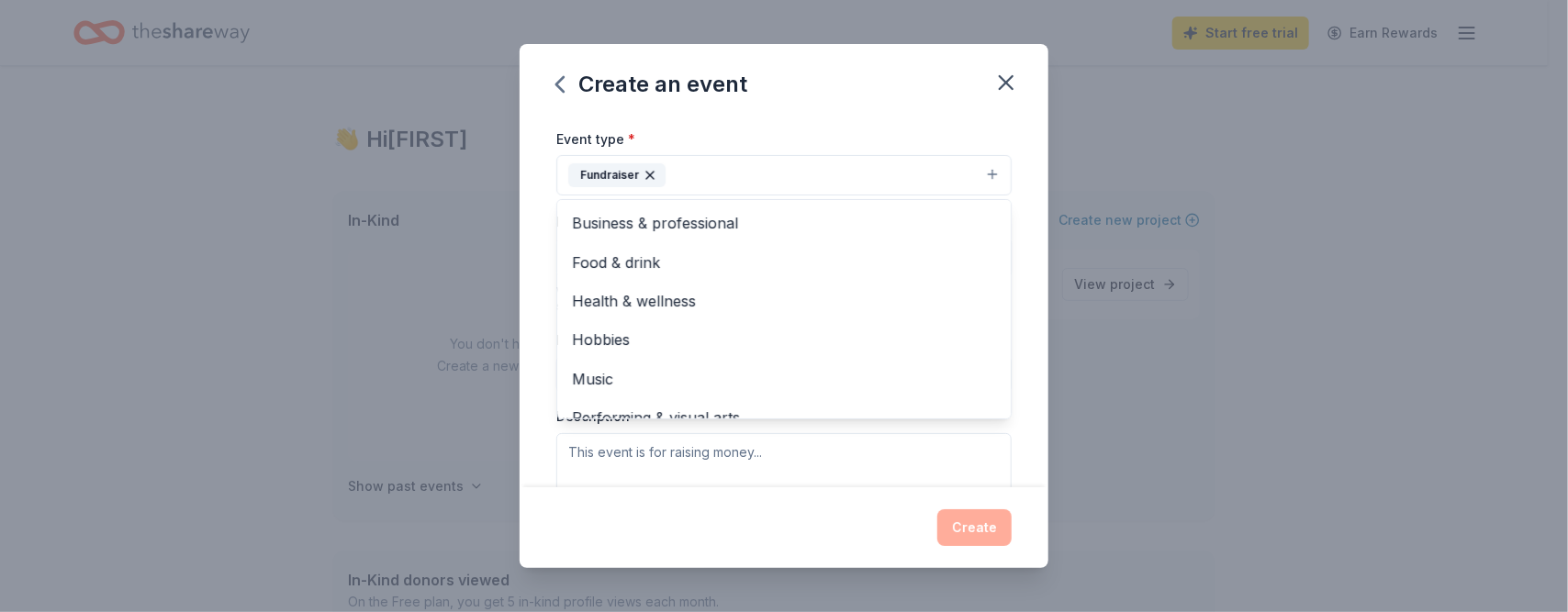 click on "Event type * Fundraiser Business & professional Food & drink Health & wellness Hobbies Music Performing & visual arts Demographic Select We use this information to help brands find events with their target demographic to sponsor their products. Mailing address [NUMBER] [STREET] Apt/unit Description" at bounding box center [784, 321] 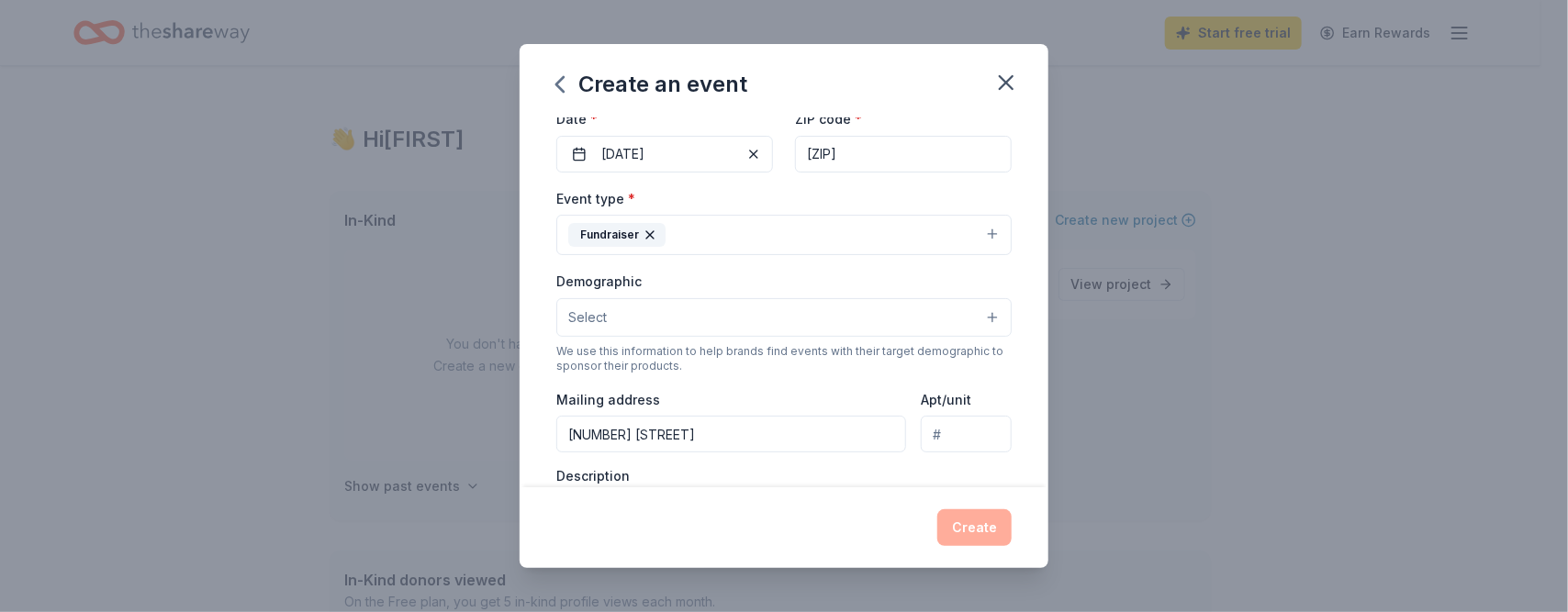 scroll, scrollTop: 106, scrollLeft: 0, axis: vertical 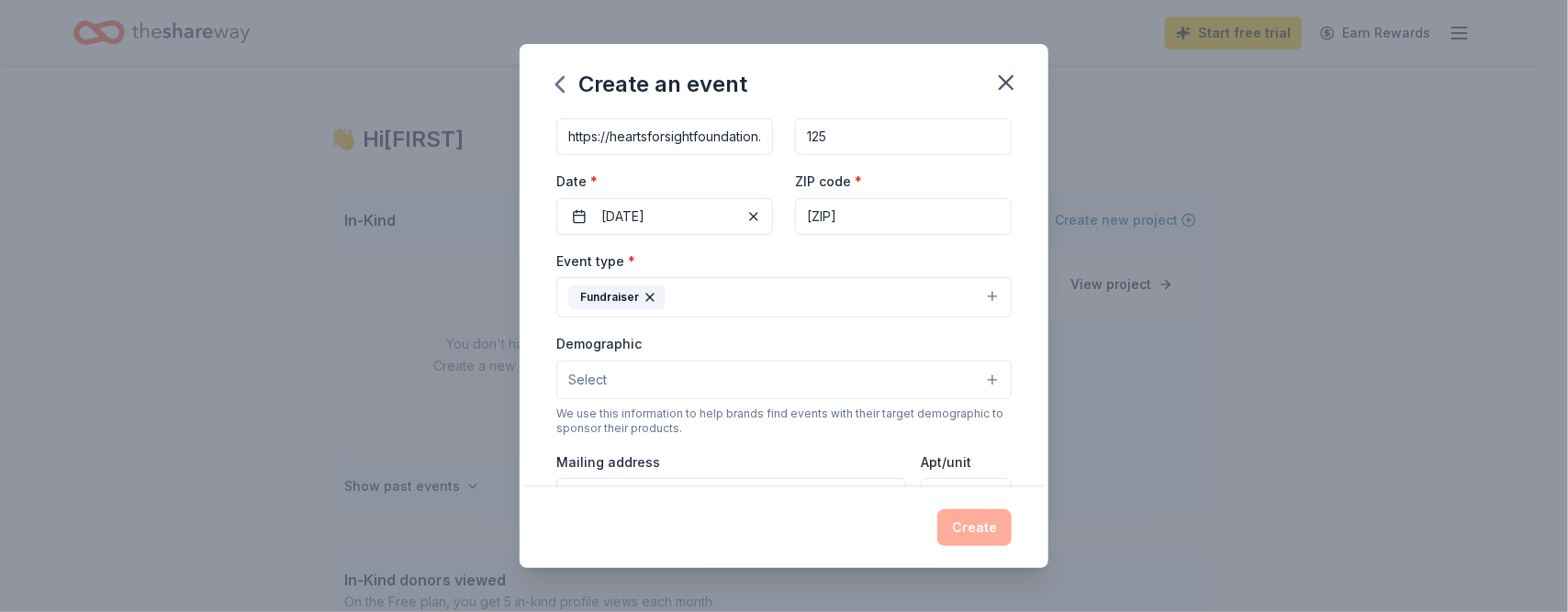 click on "Select" at bounding box center [784, 380] 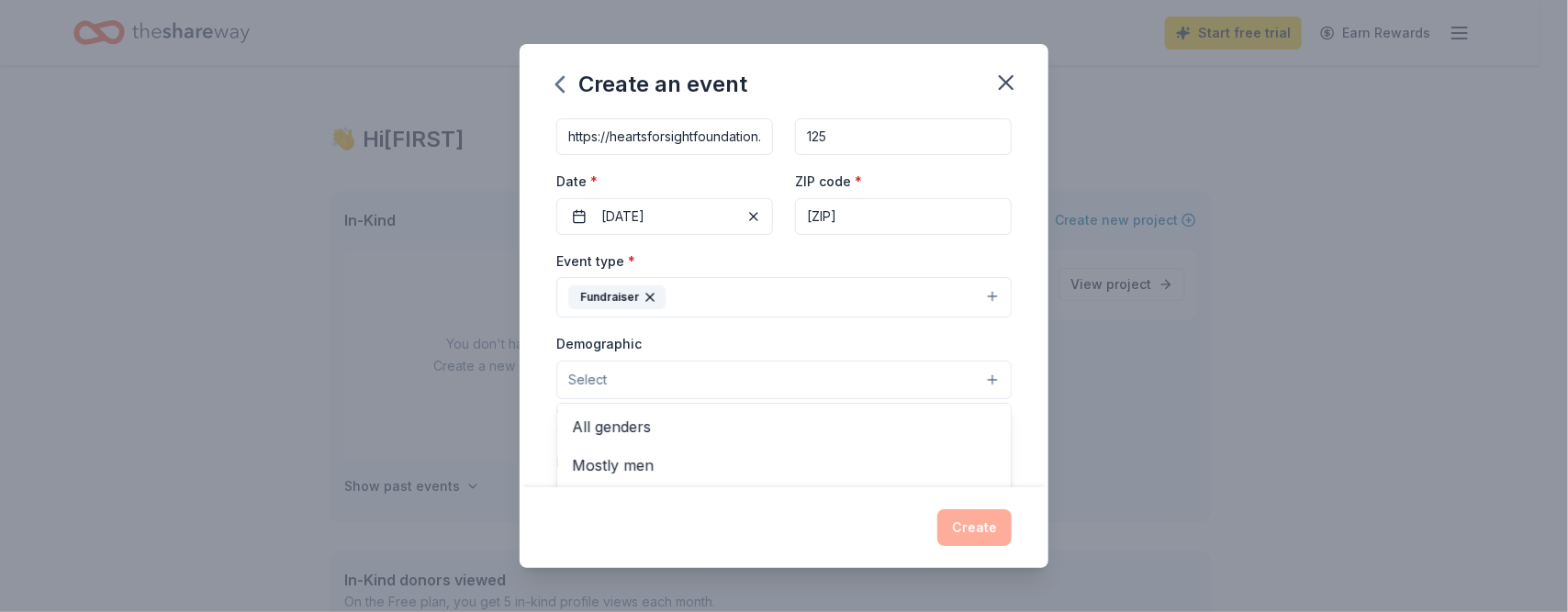 scroll, scrollTop: 0, scrollLeft: 0, axis: both 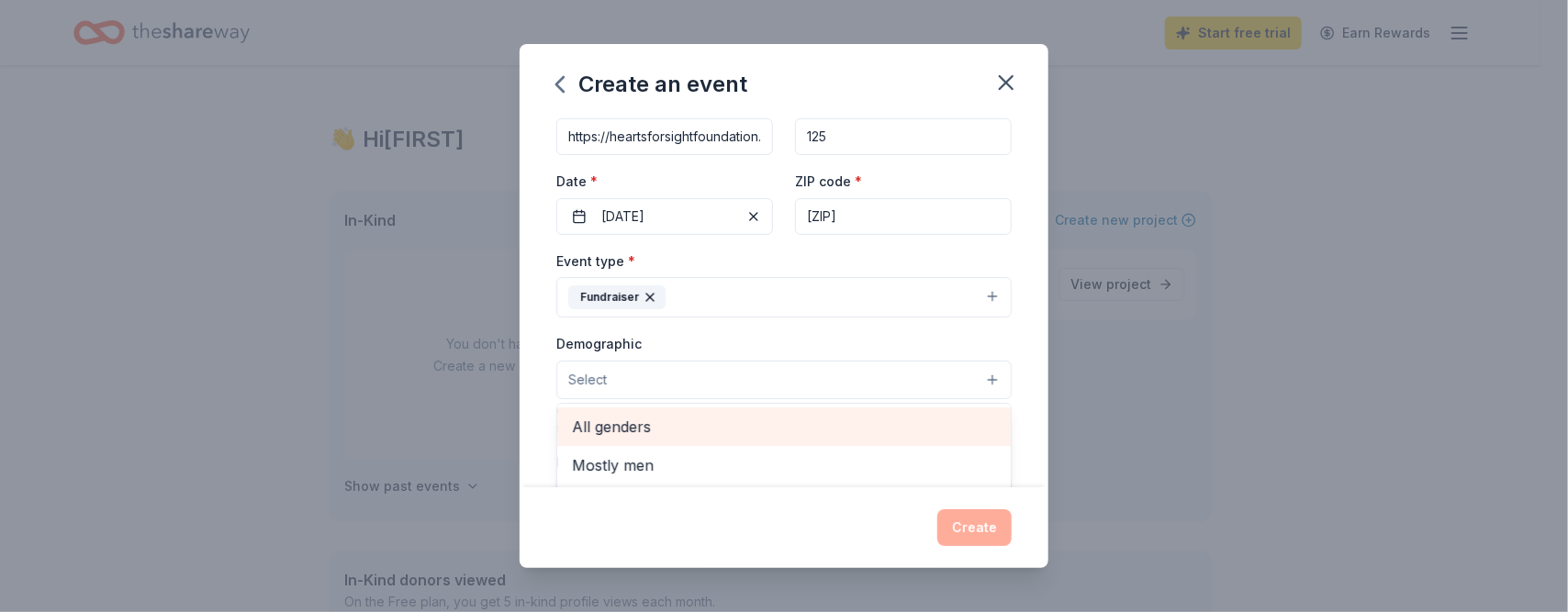 click on "All genders" at bounding box center [784, 427] 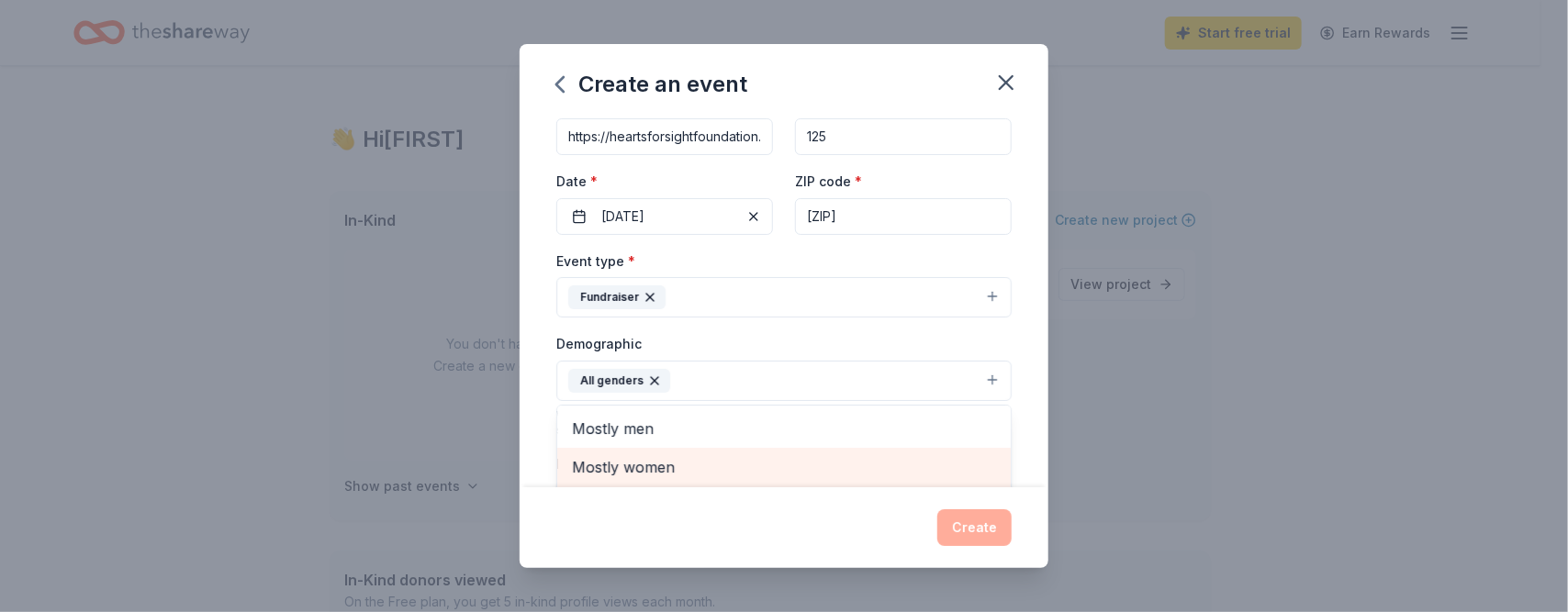 scroll, scrollTop: 61, scrollLeft: 0, axis: vertical 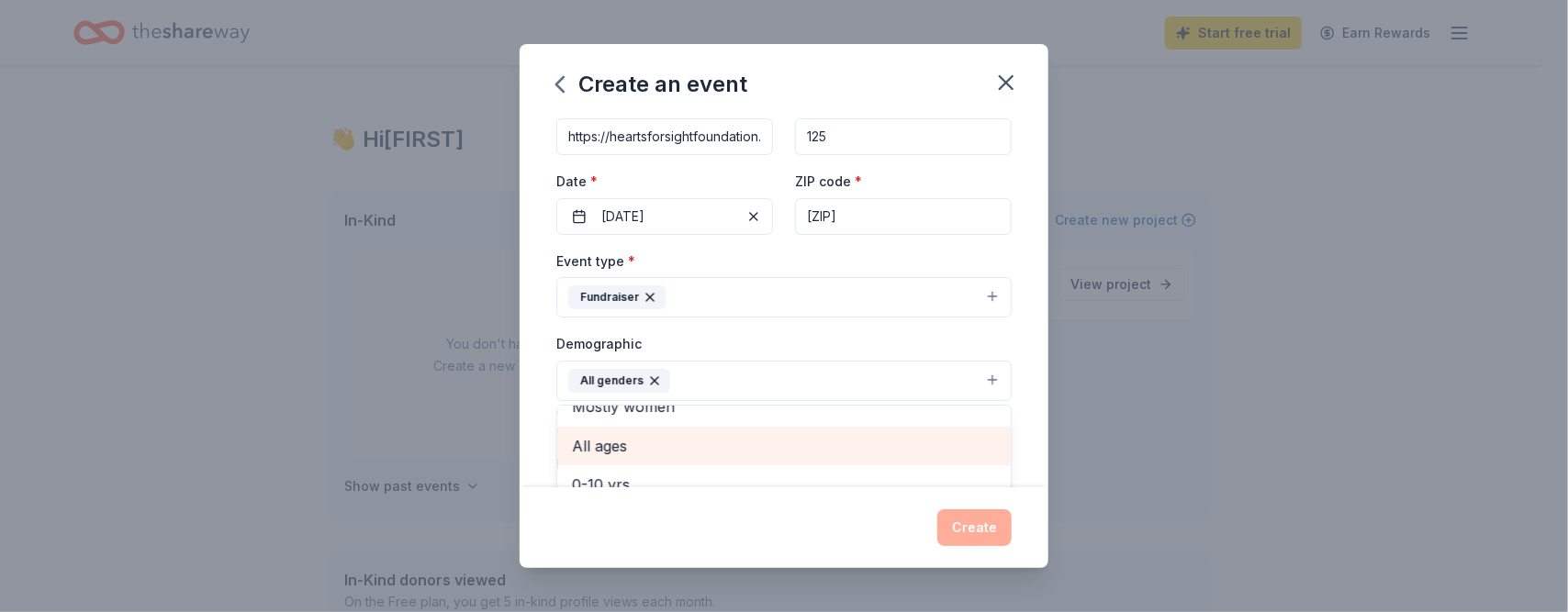 click on "All ages" at bounding box center [784, 446] 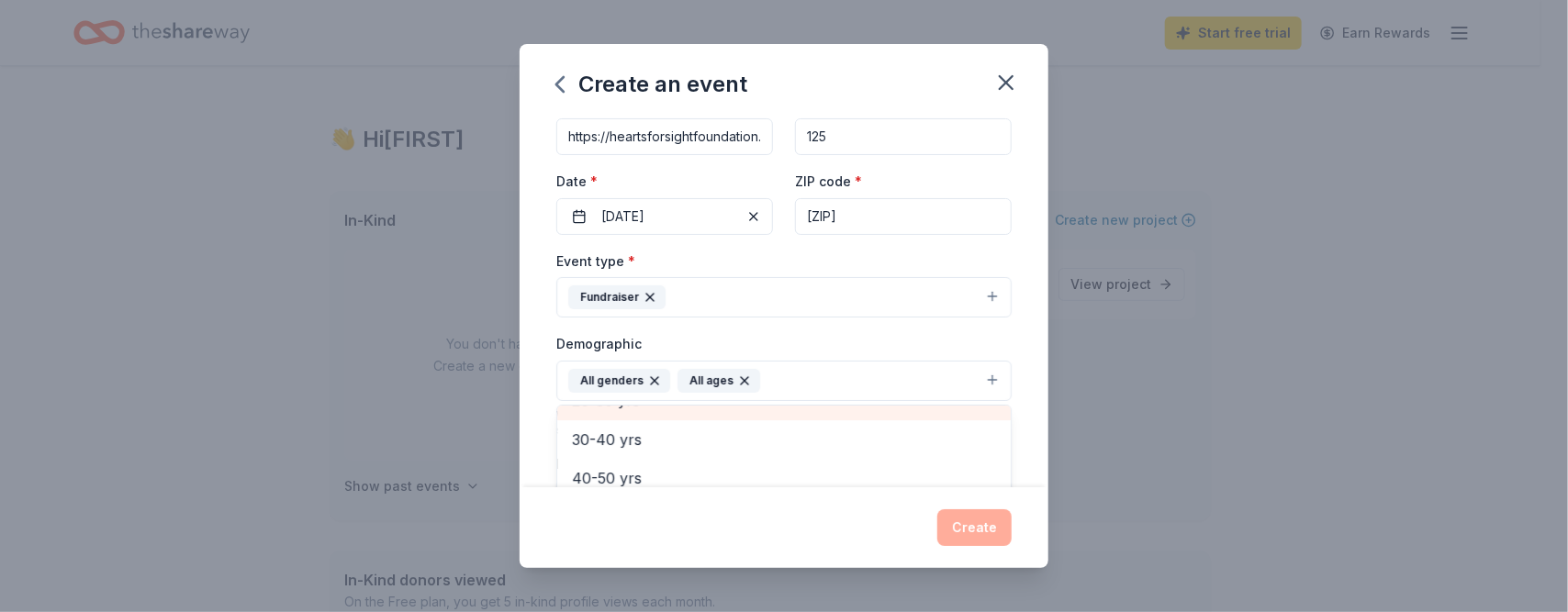 scroll, scrollTop: 217, scrollLeft: 0, axis: vertical 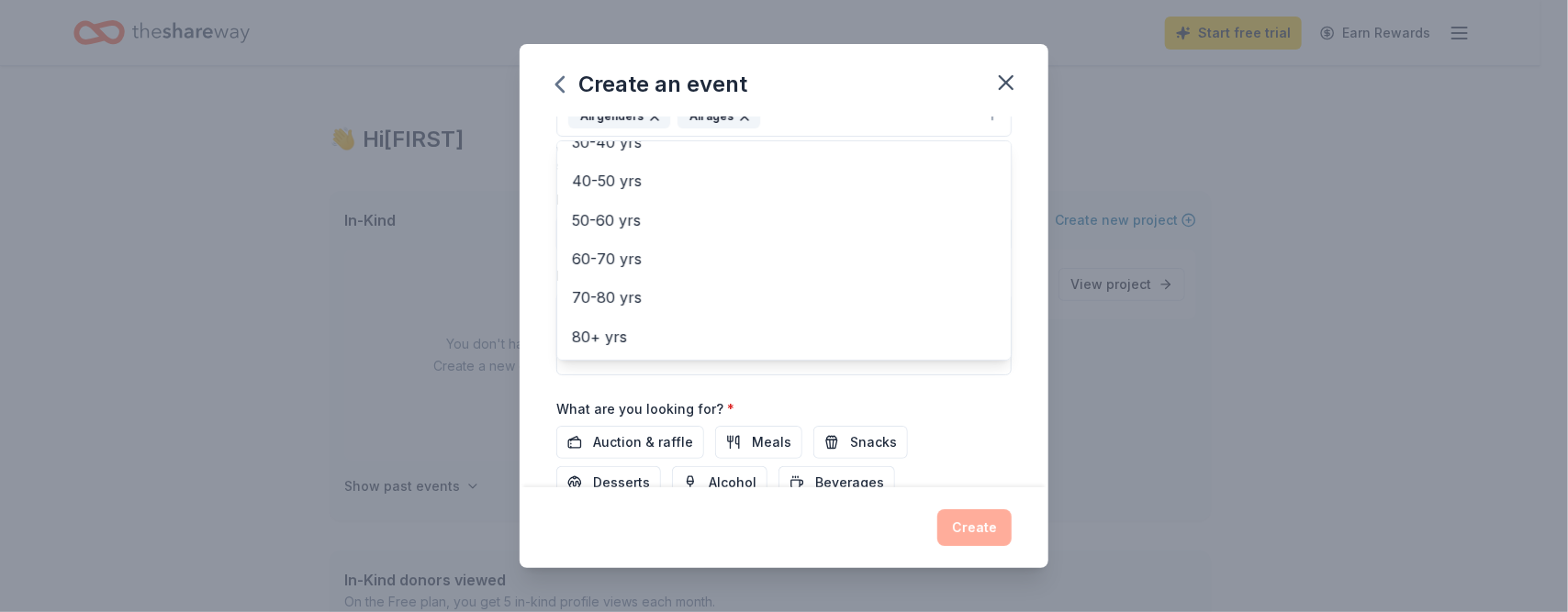 click on "Event name * HFS Monster Bash 2025 21 /100 Event website https://heartsforsightfoundation.org/ Attendance * 125 Date * [DATE] ZIP code * [ZIP] Event type * Fundraiser Demographic All genders All ages Mostly men Mostly women 0-10 yrs 10-20 yrs 20-30 yrs 30-40 yrs 40-50 yrs 50-60 yrs 60-70 yrs 70-80 yrs 80+ yrs We use this information to help brands find events with their target demographic to sponsor their products. Mailing address [NUMBER] [STREET] Apt/unit Description What are you looking for? * Auction & raffle Meals Snacks Desserts Alcohol Beverages Send me reminders Email me reminders of donor application deadlines Recurring event" at bounding box center [784, 172] 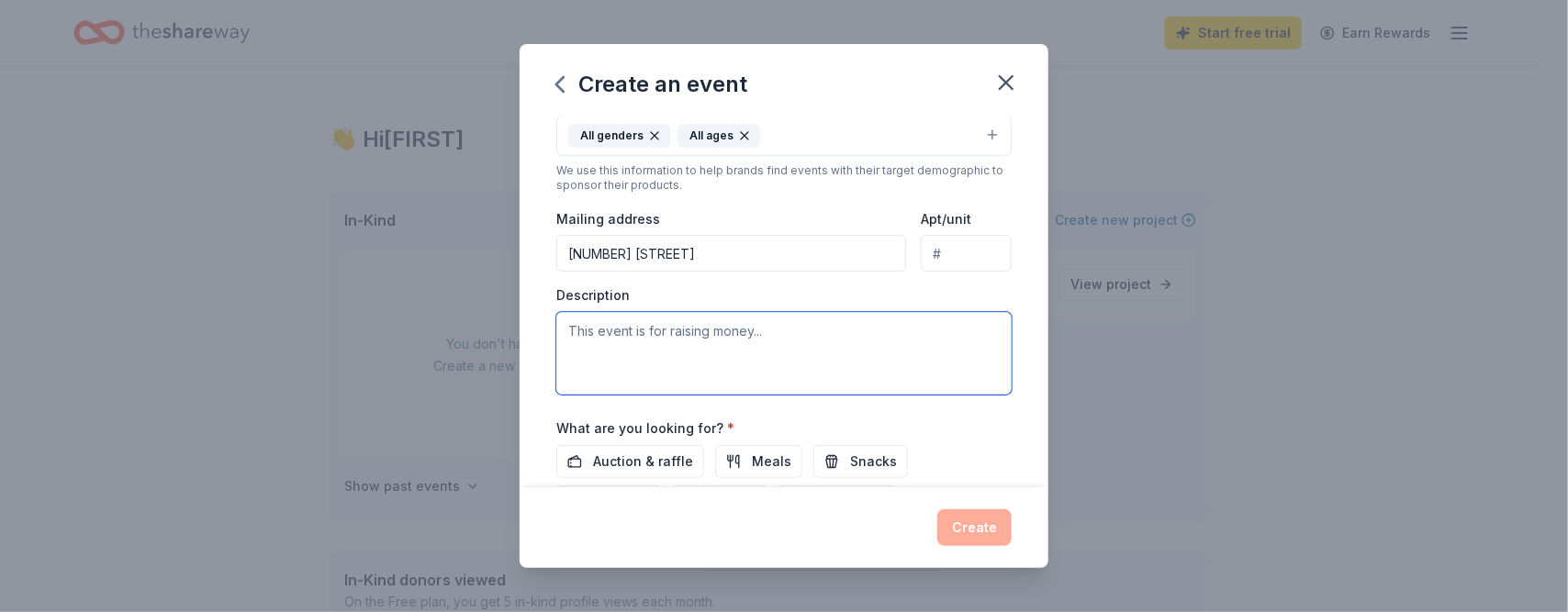 click at bounding box center [784, 353] 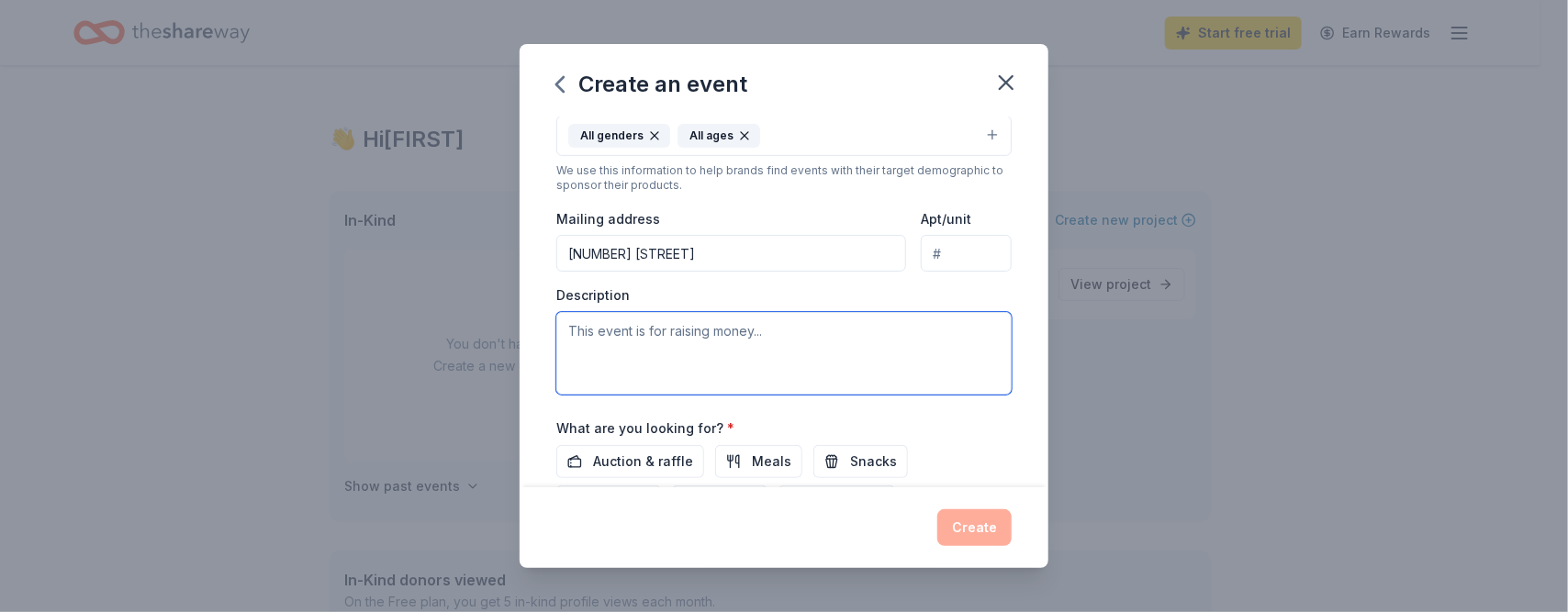 click at bounding box center (784, 353) 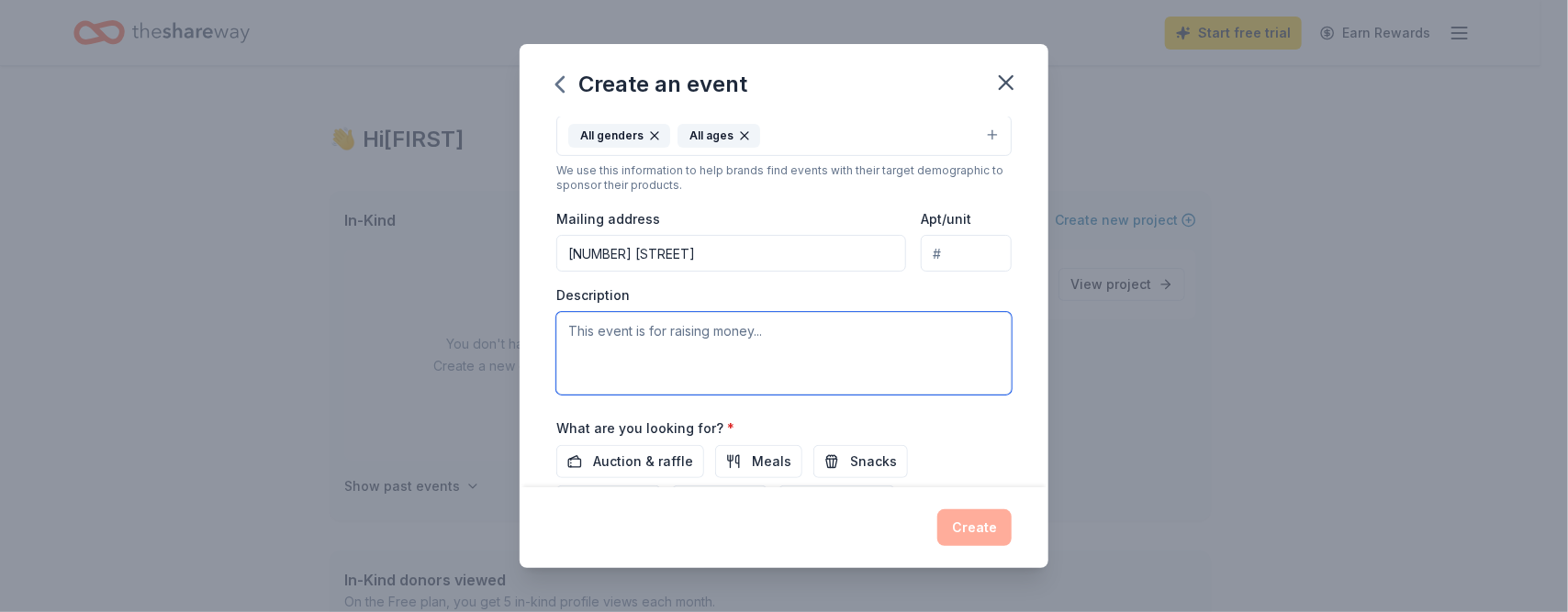 paste on "Participants will enjoy Monster Bash as they dress up in costume, devour a delicious catered dinner with non-alcoholic beverages and dessert, dance the evening away with a DJ, play accessible games (musical chairs and costume contest), have their photo taken with a photographer, and have a chance to win door and raffle prizes." 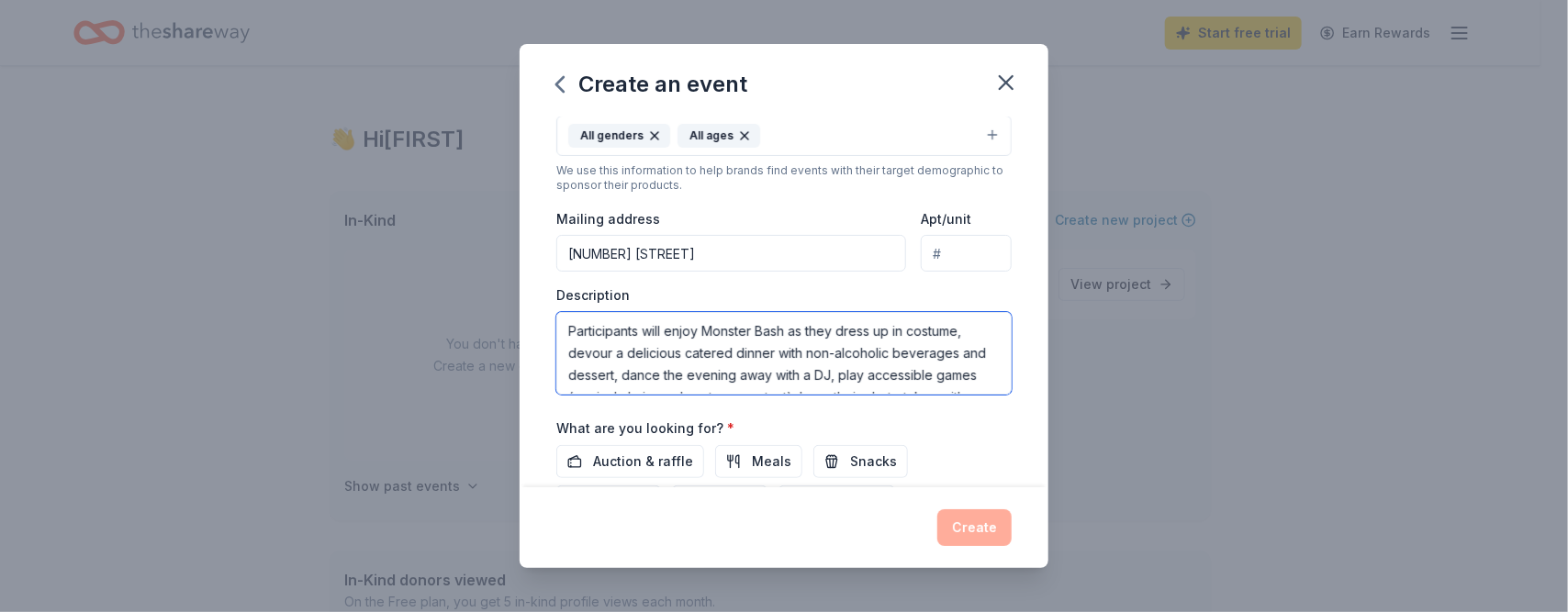 scroll, scrollTop: 78, scrollLeft: 0, axis: vertical 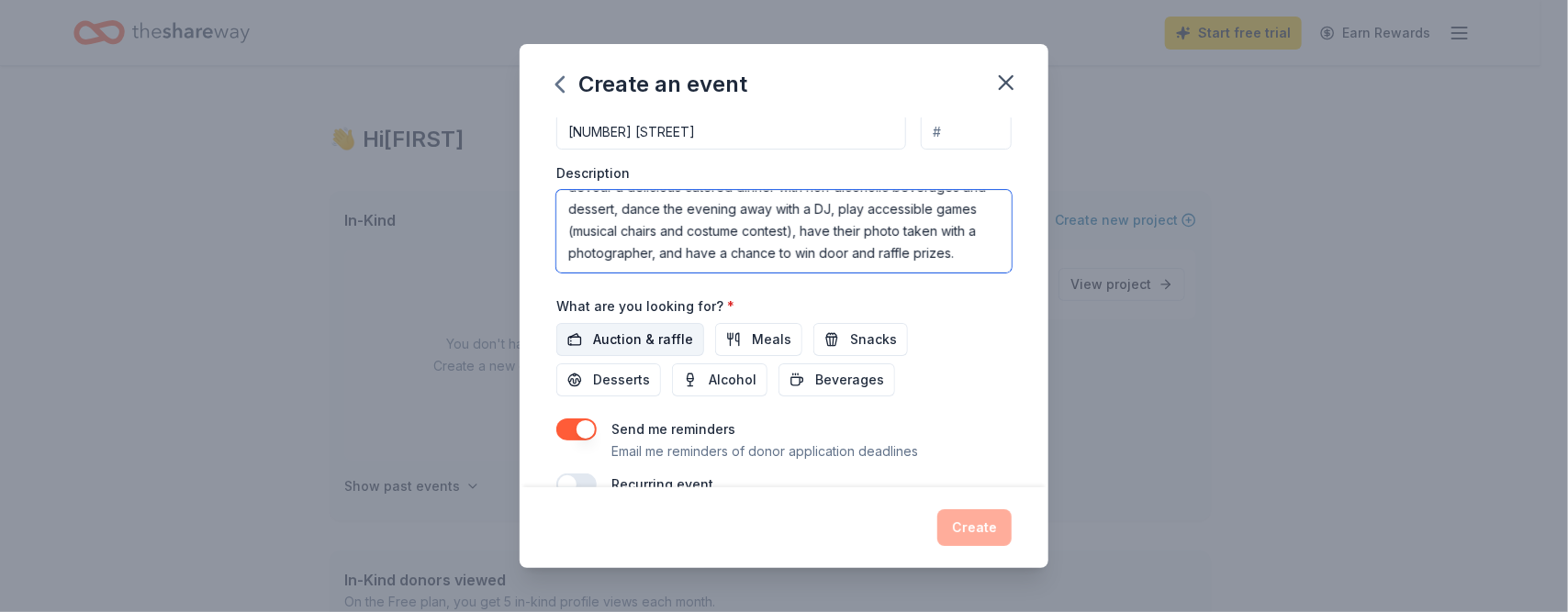 type on "Participants will enjoy Monster Bash as they dress up in costume, devour a delicious catered dinner with non-alcoholic beverages and dessert, dance the evening away with a DJ, play accessible games (musical chairs and costume contest), have their photo taken with a photographer, and have a chance to win door and raffle prizes." 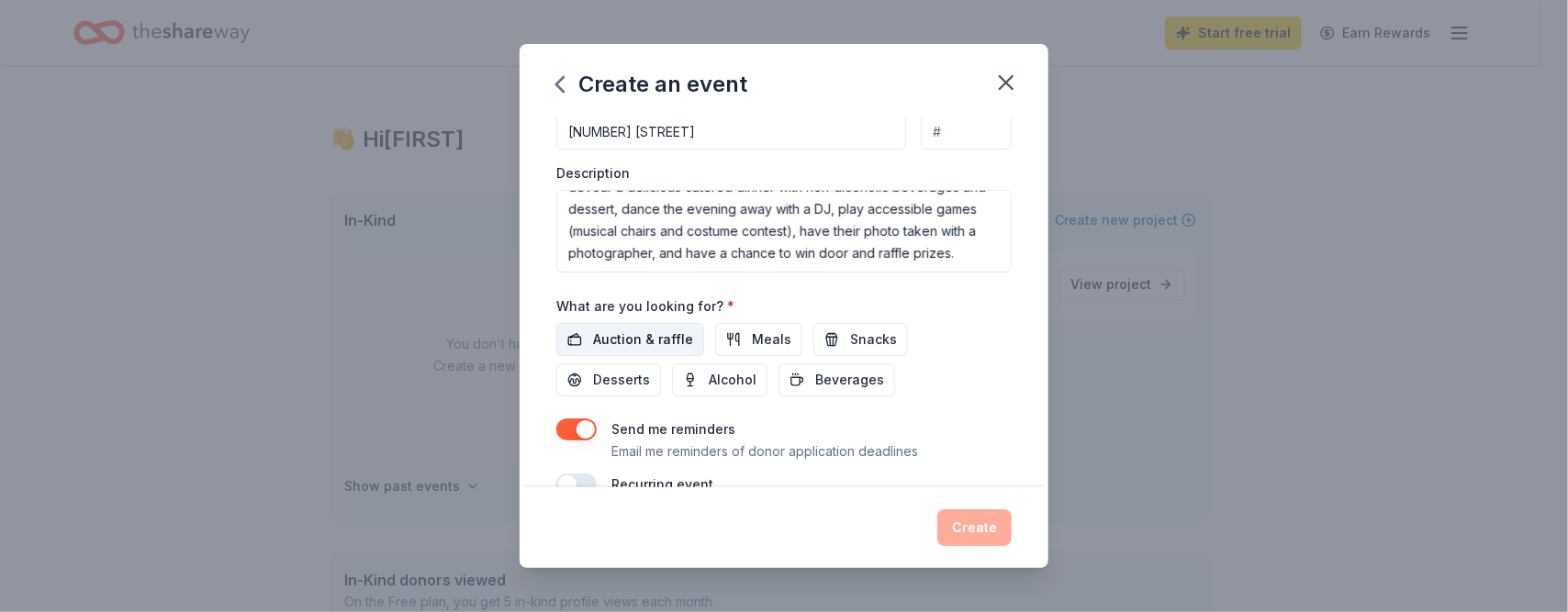 click on "Auction & raffle" at bounding box center (643, 339) 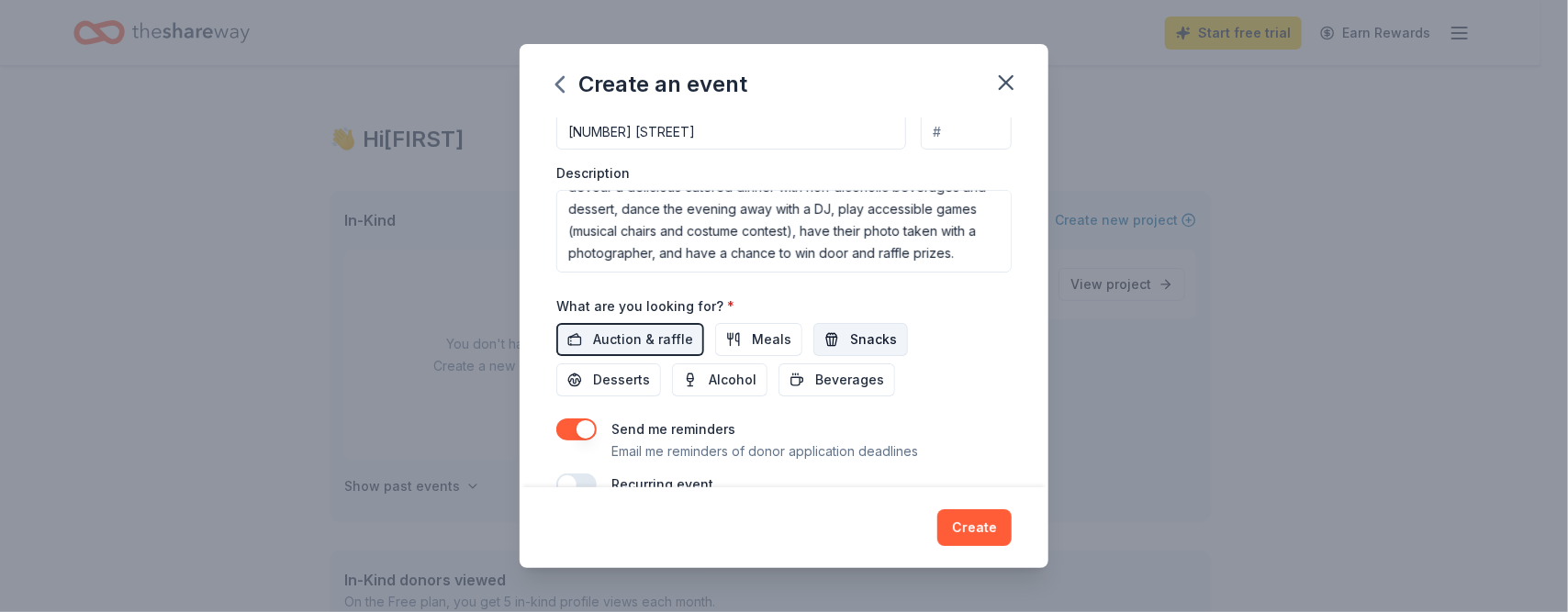click on "Snacks" at bounding box center (873, 339) 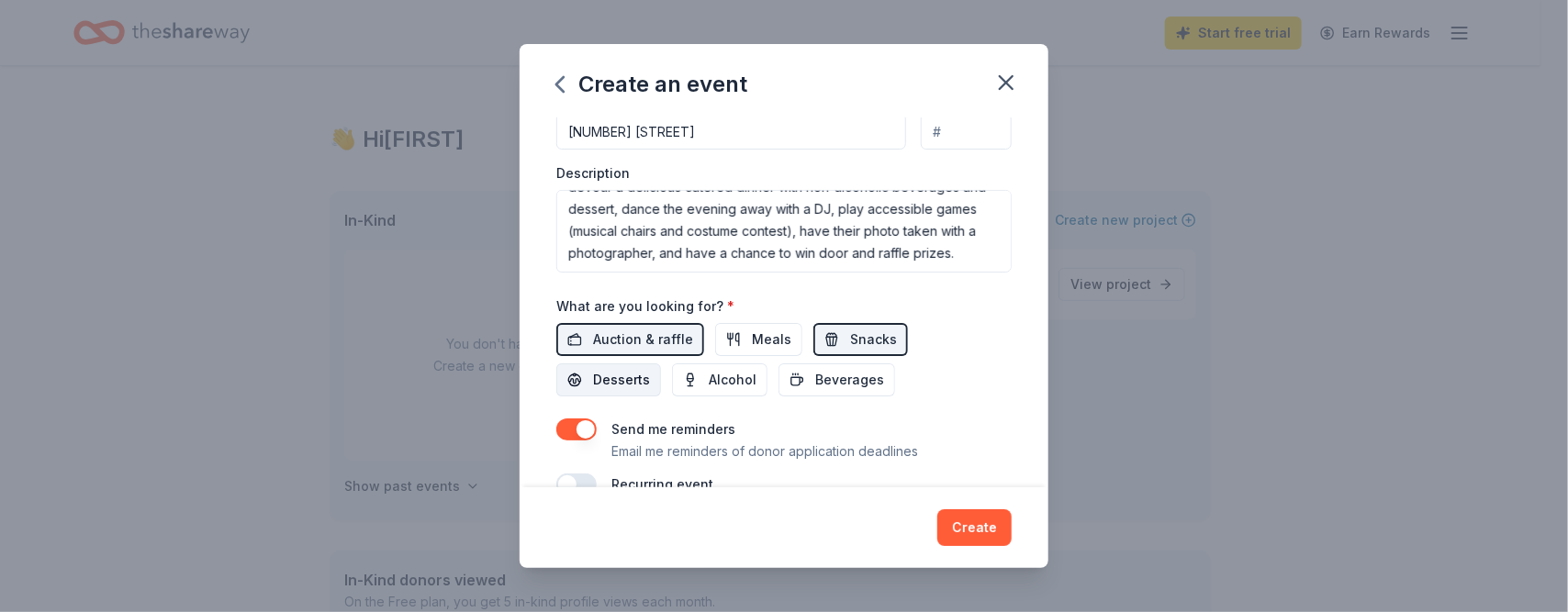 click on "Desserts" at bounding box center (622, 380) 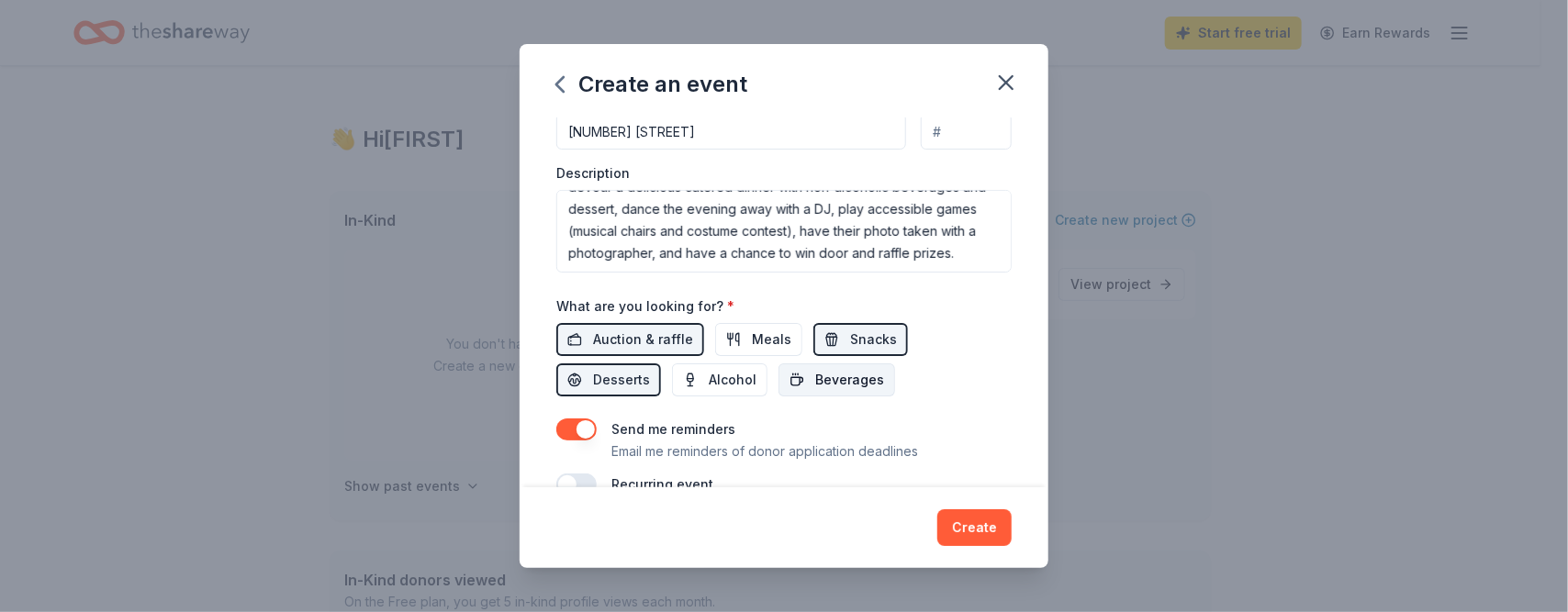 click on "Beverages" at bounding box center (849, 380) 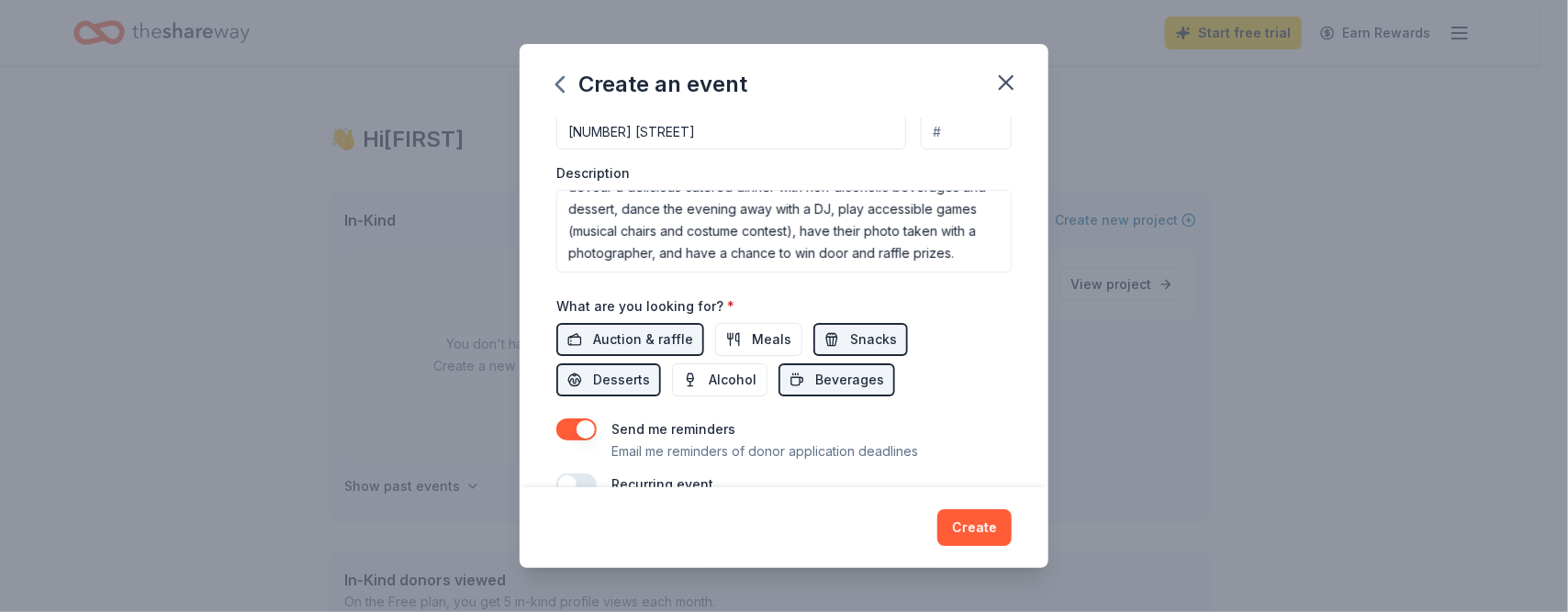 scroll, scrollTop: 513, scrollLeft: 0, axis: vertical 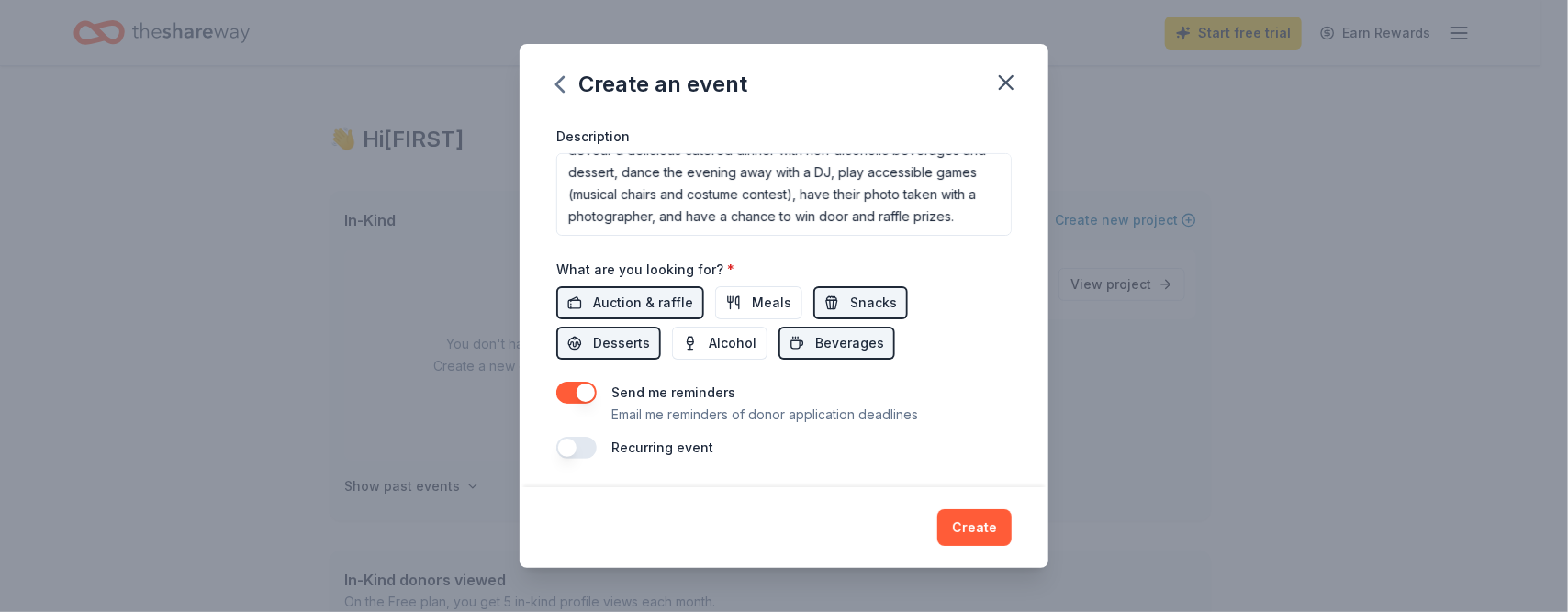 click at bounding box center (577, 448) 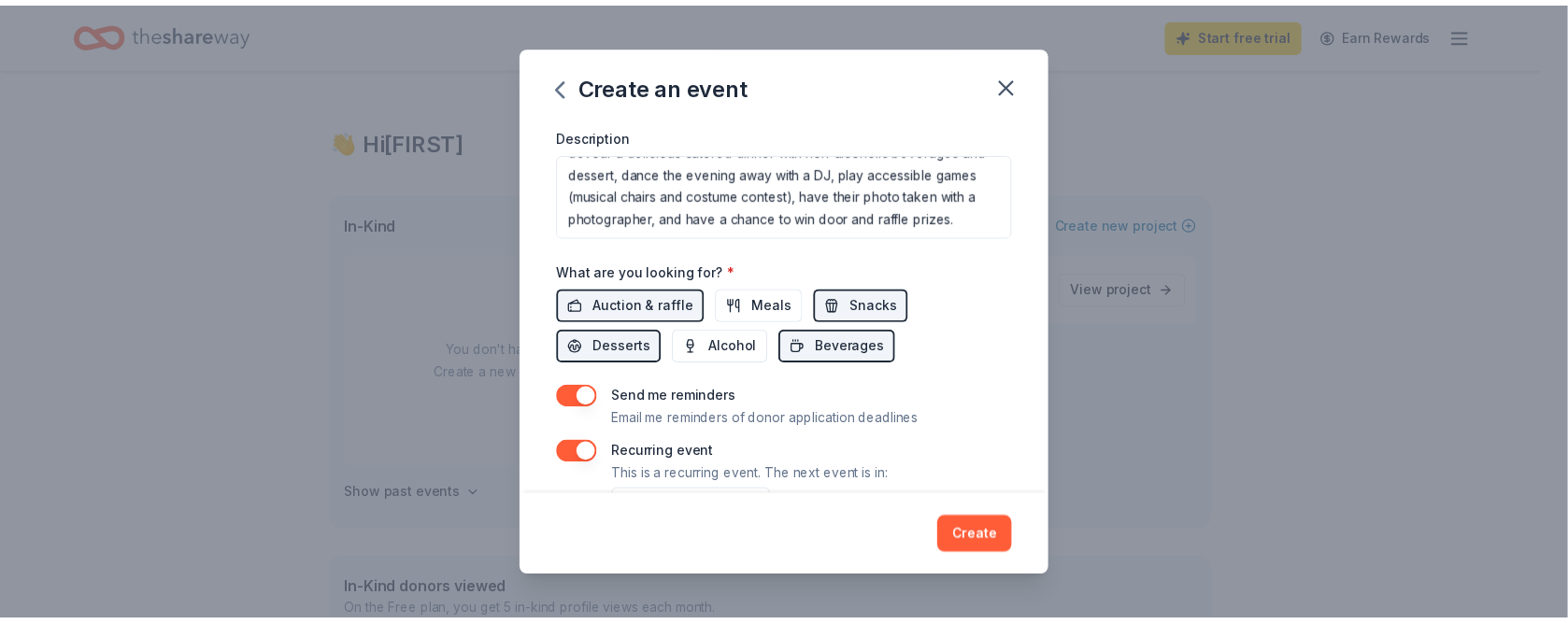scroll, scrollTop: 589, scrollLeft: 0, axis: vertical 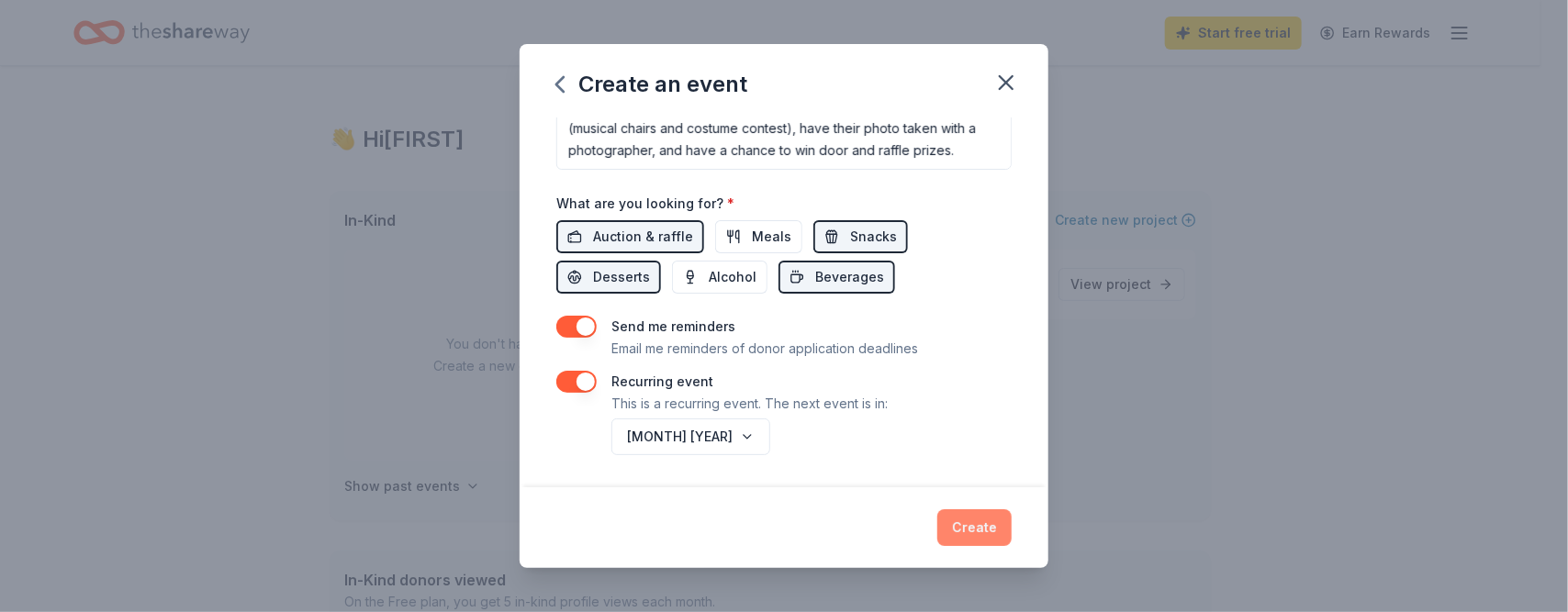 click on "Create" at bounding box center (974, 528) 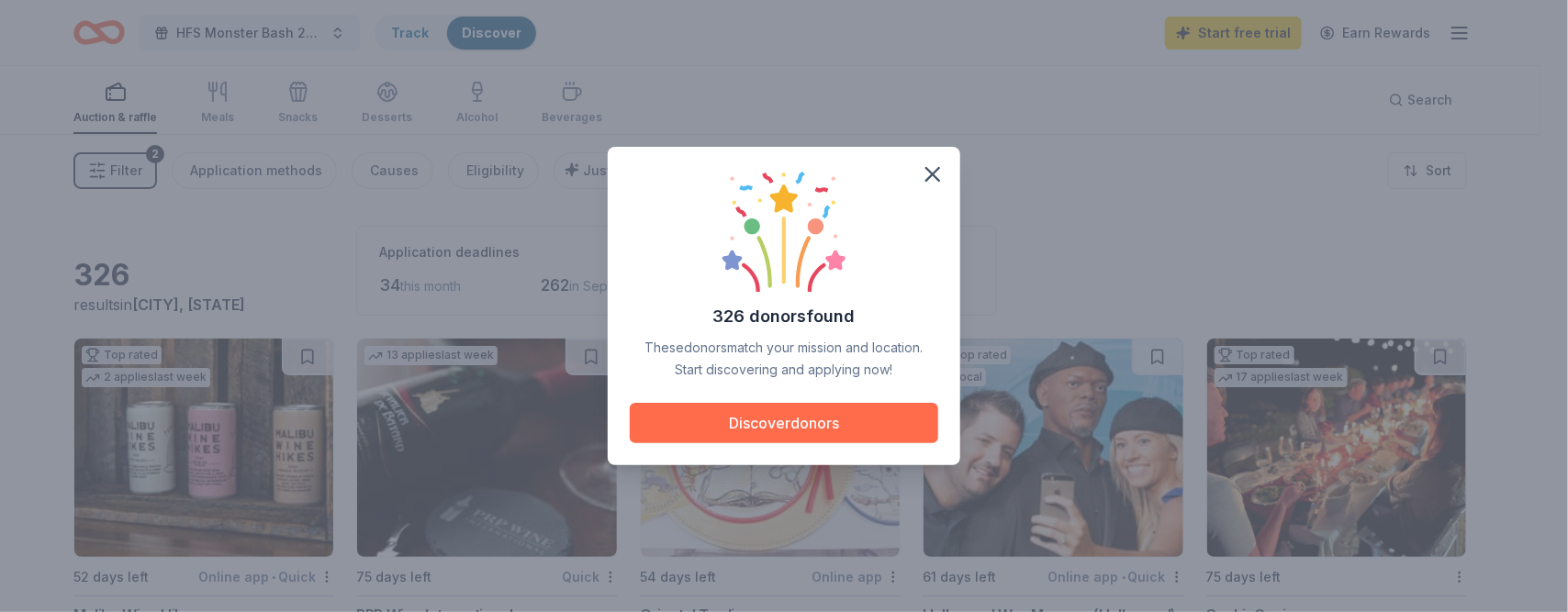 click on "Discover  donors" at bounding box center (784, 423) 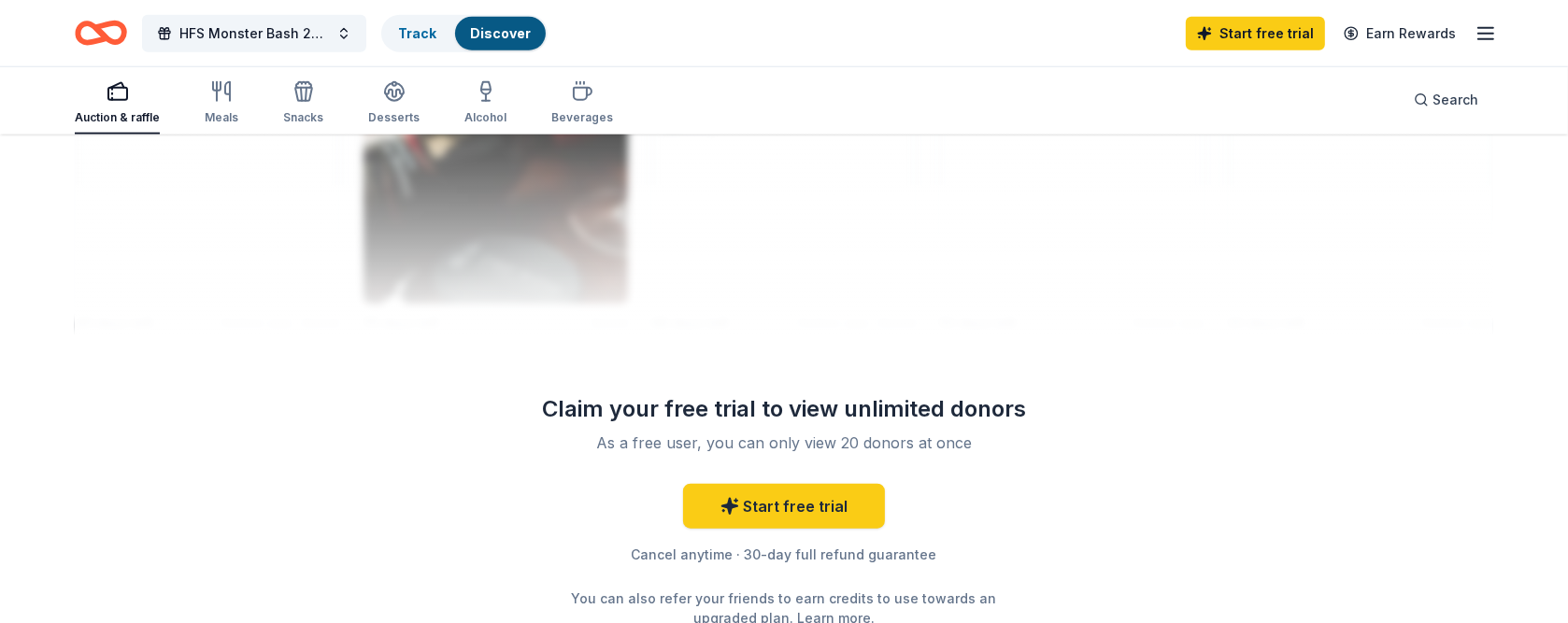 scroll, scrollTop: 1992, scrollLeft: 0, axis: vertical 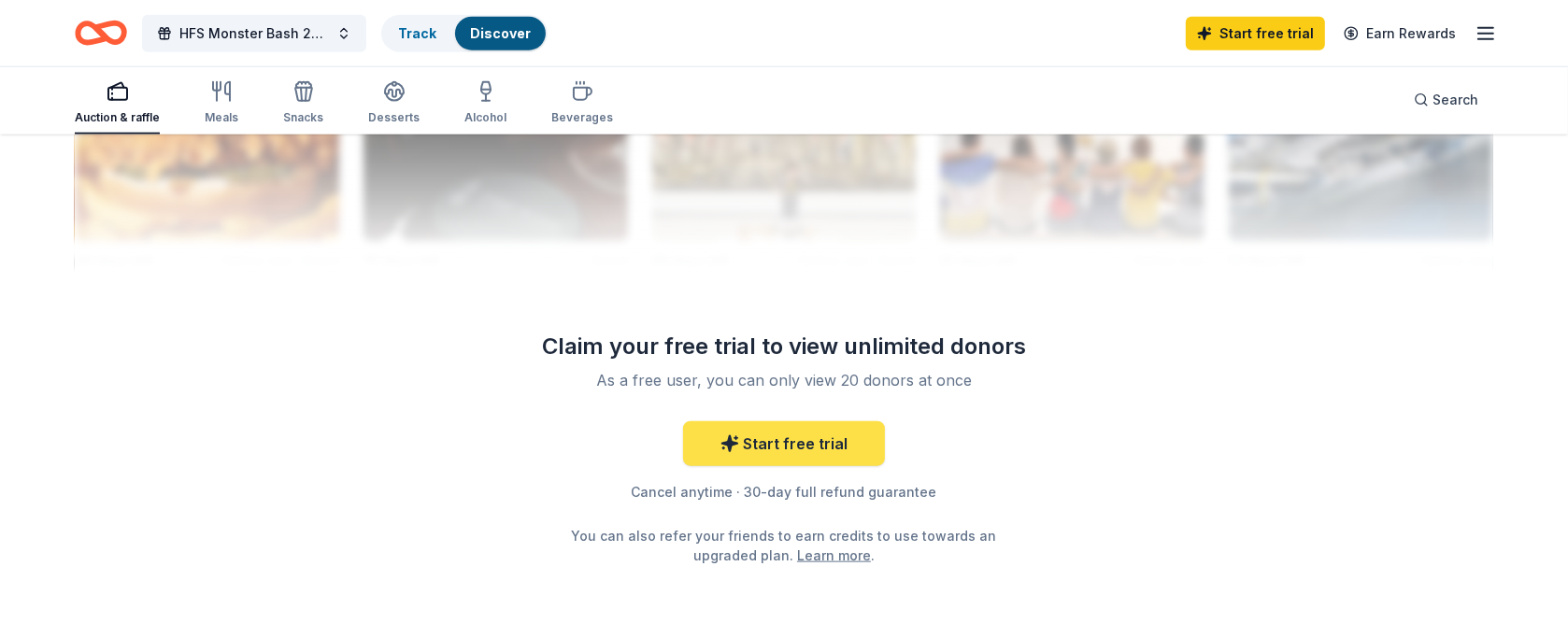 click on "Start free  trial" at bounding box center (784, 444) 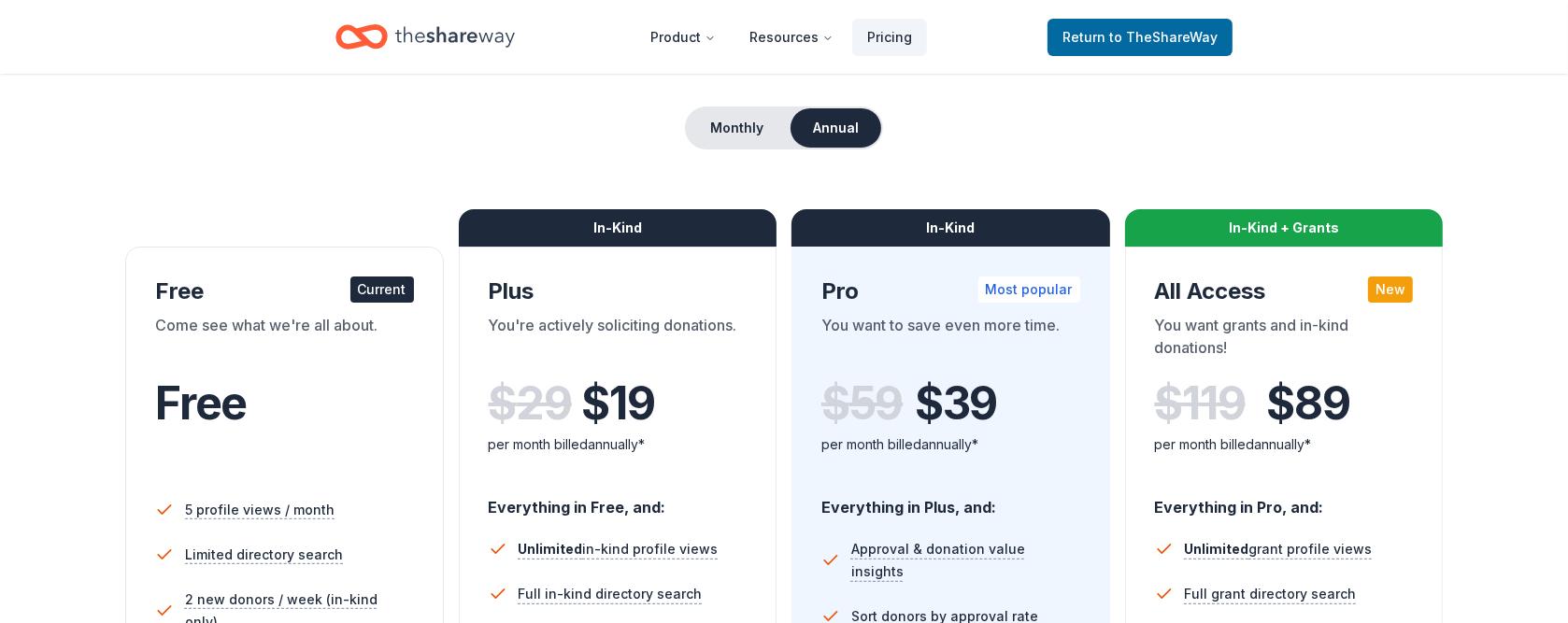 scroll, scrollTop: 124, scrollLeft: 0, axis: vertical 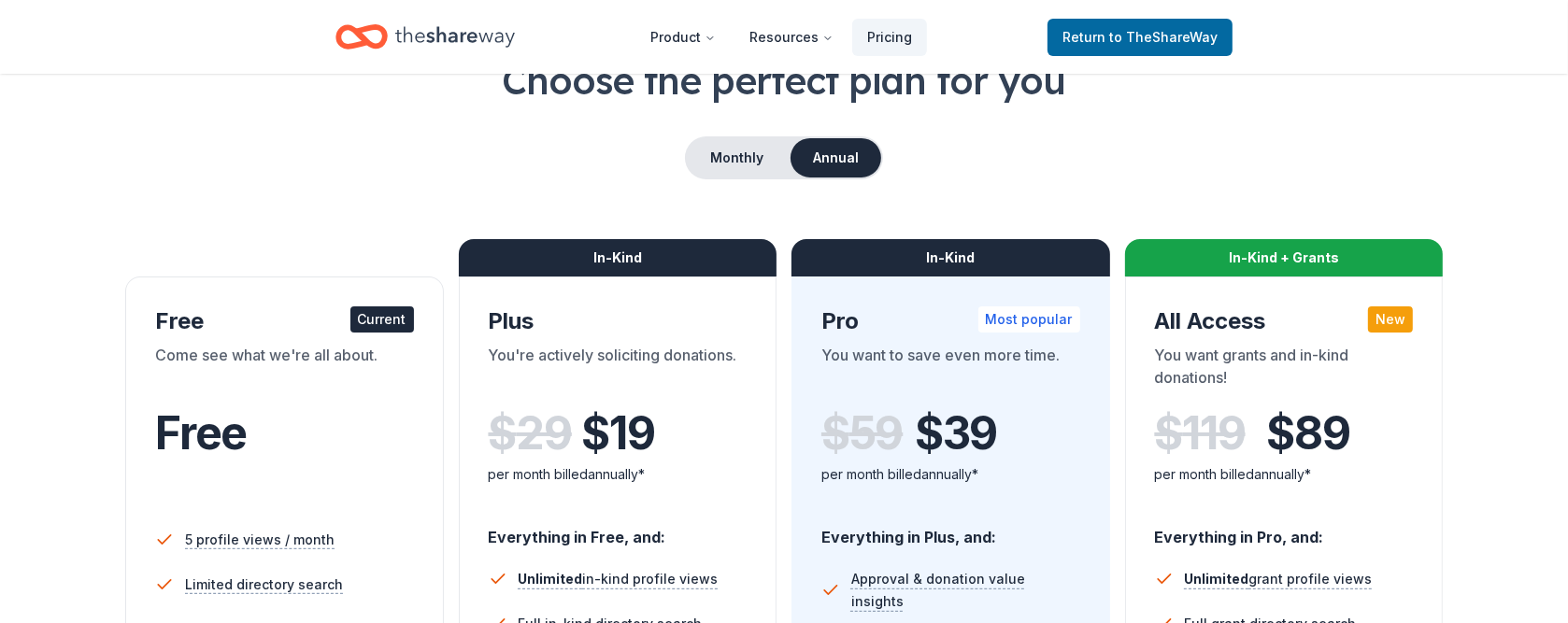click on "Current" at bounding box center [382, 319] 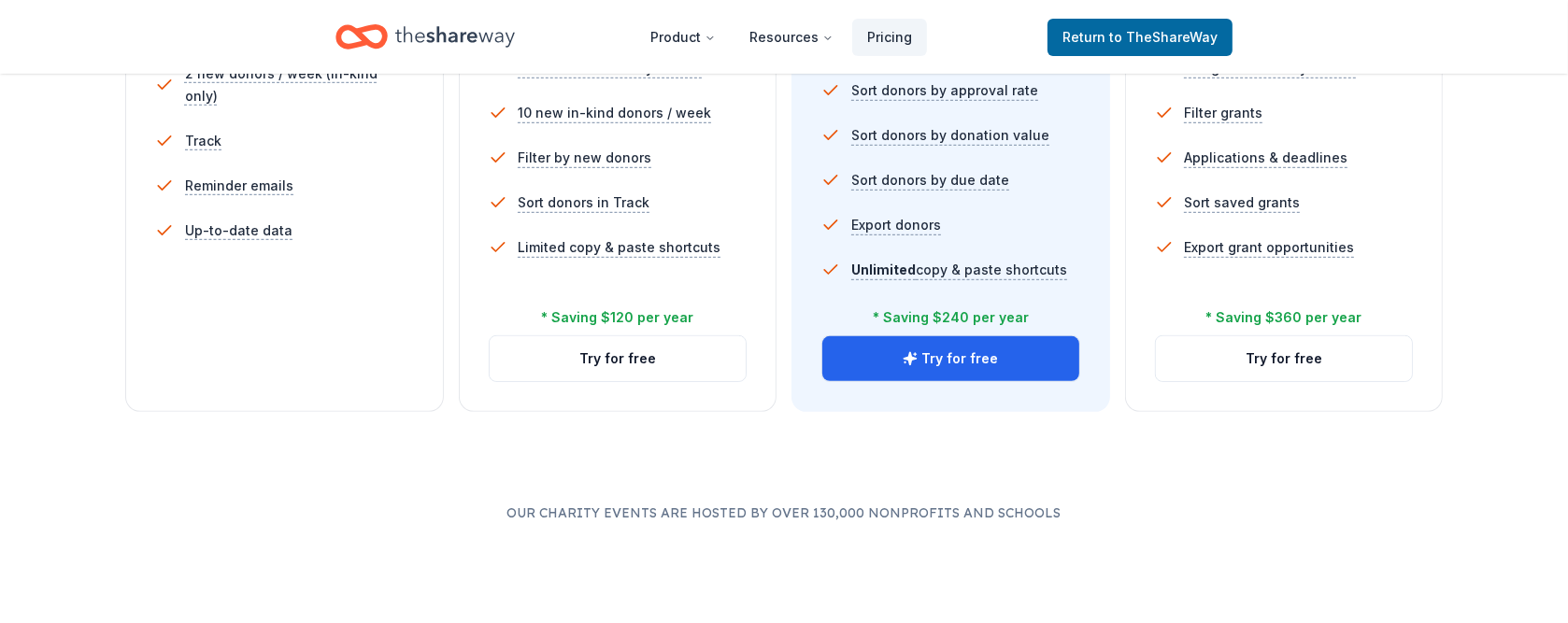 scroll, scrollTop: 622, scrollLeft: 0, axis: vertical 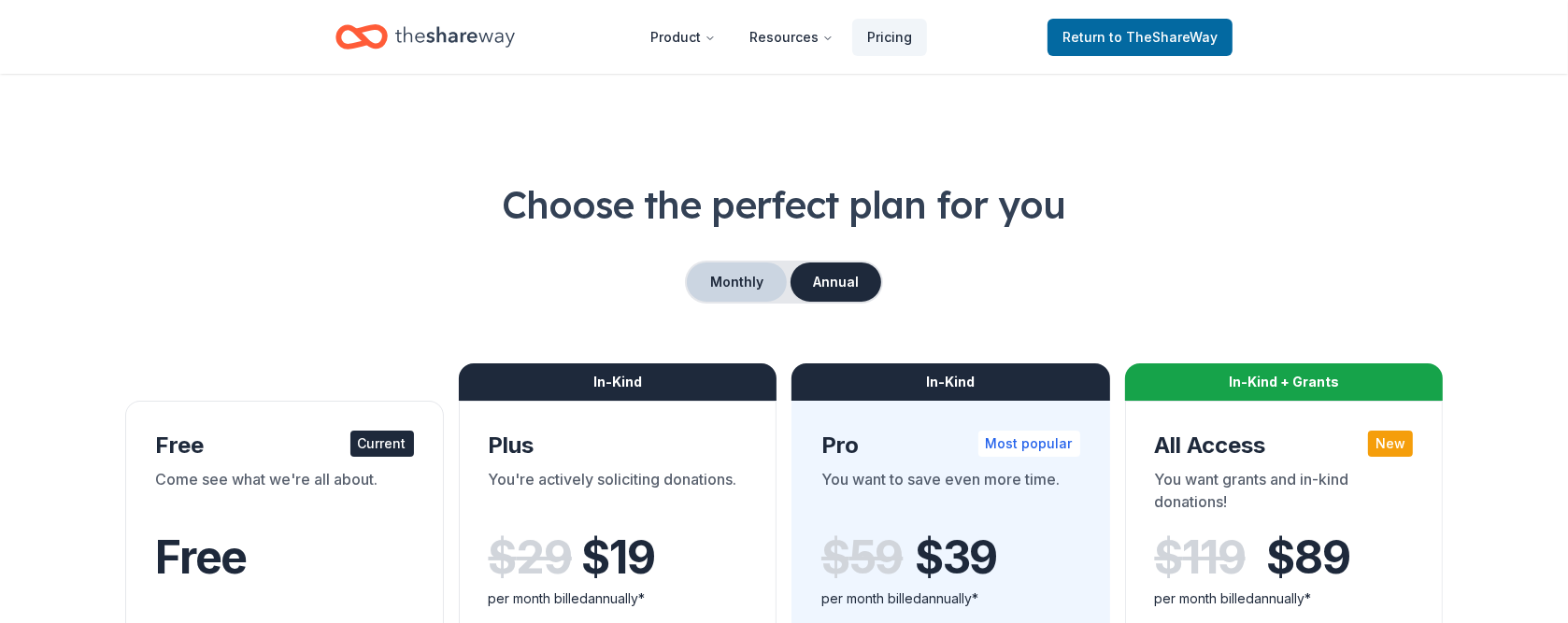 click on "Monthly" at bounding box center (736, 282) 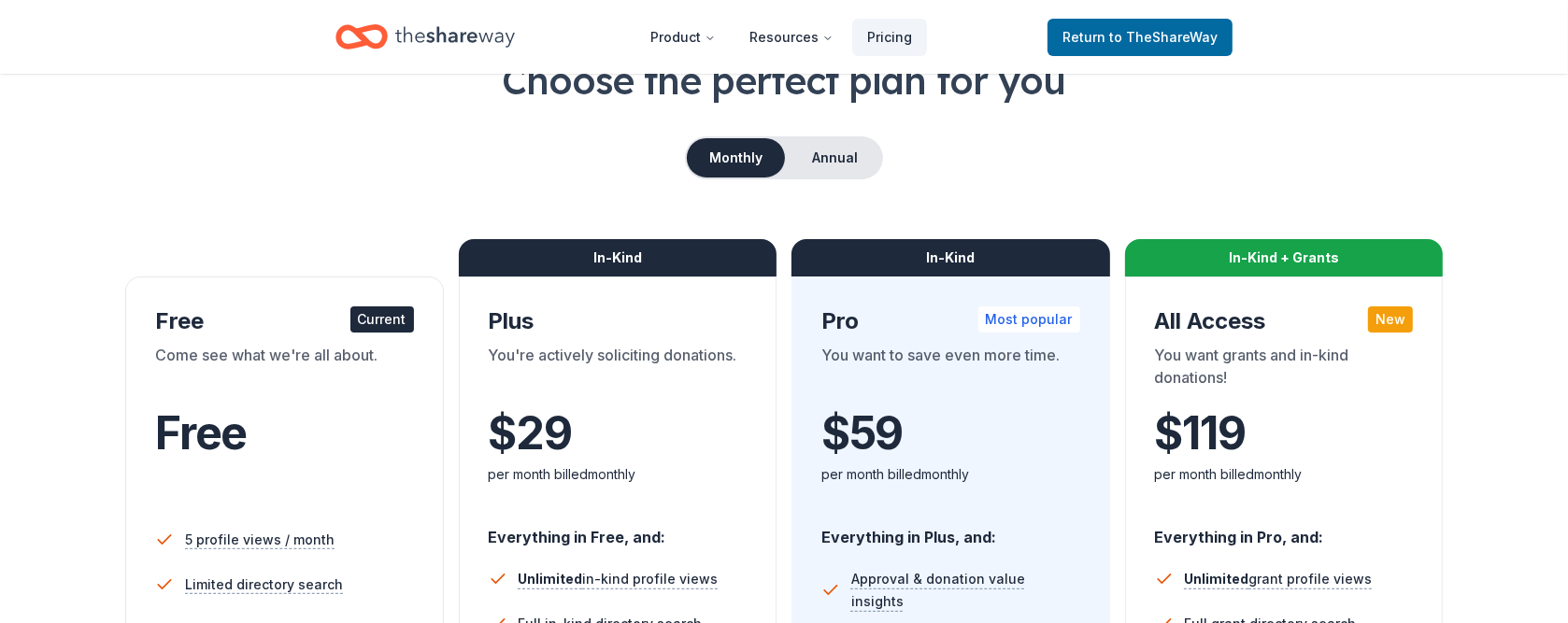 scroll, scrollTop: 0, scrollLeft: 0, axis: both 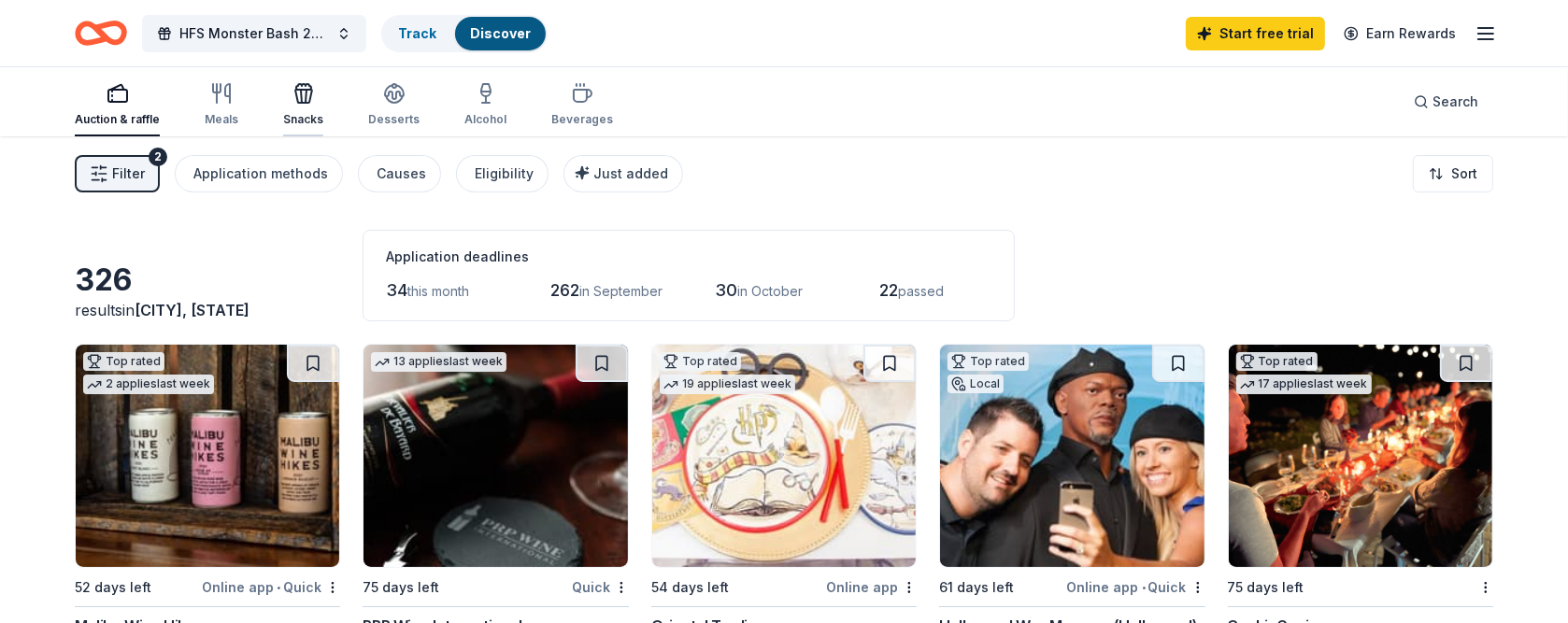click on "Snacks" at bounding box center [303, 120] 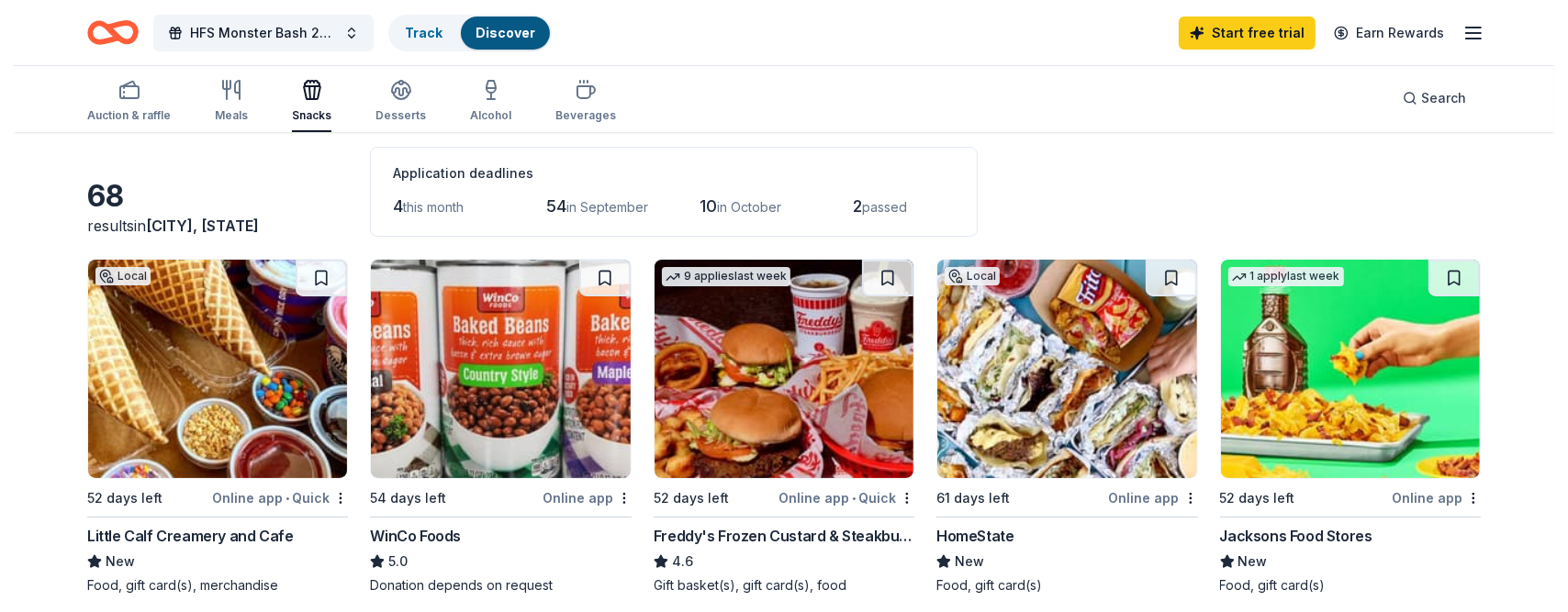 scroll, scrollTop: 0, scrollLeft: 0, axis: both 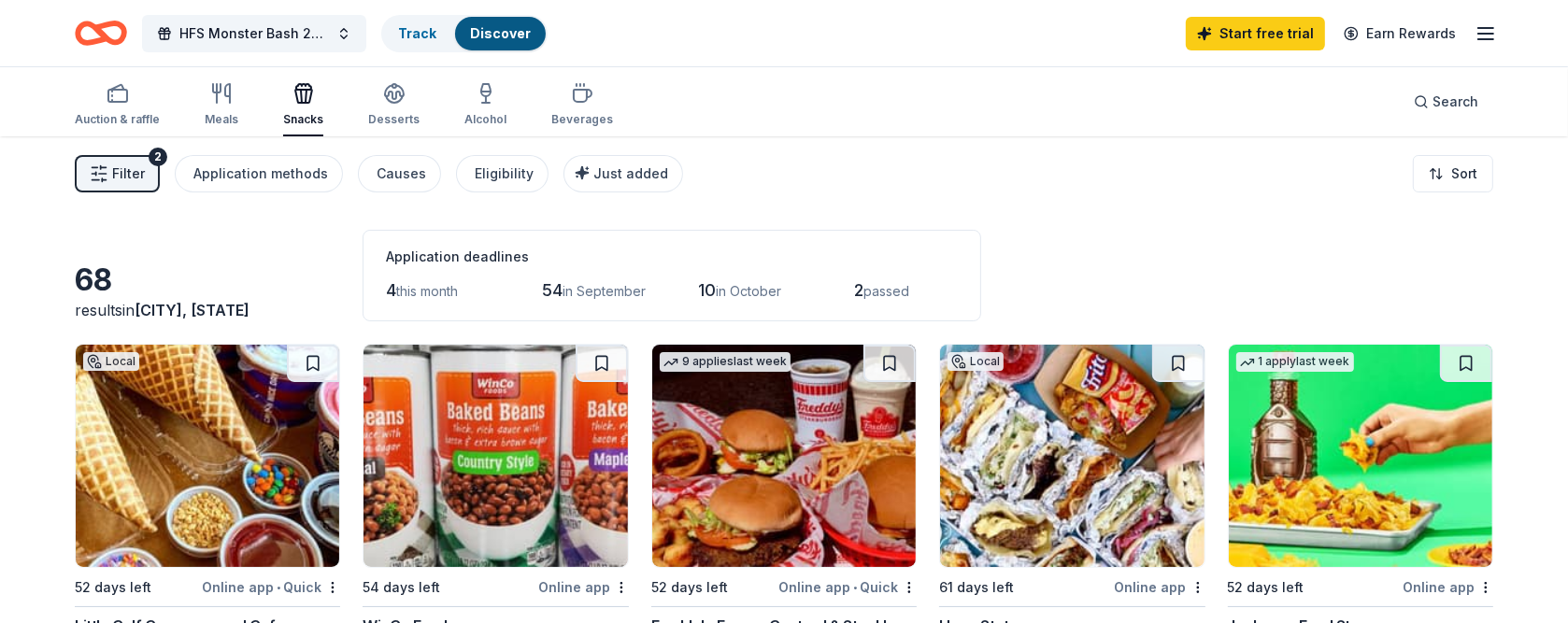 click on "Filter" at bounding box center [128, 174] 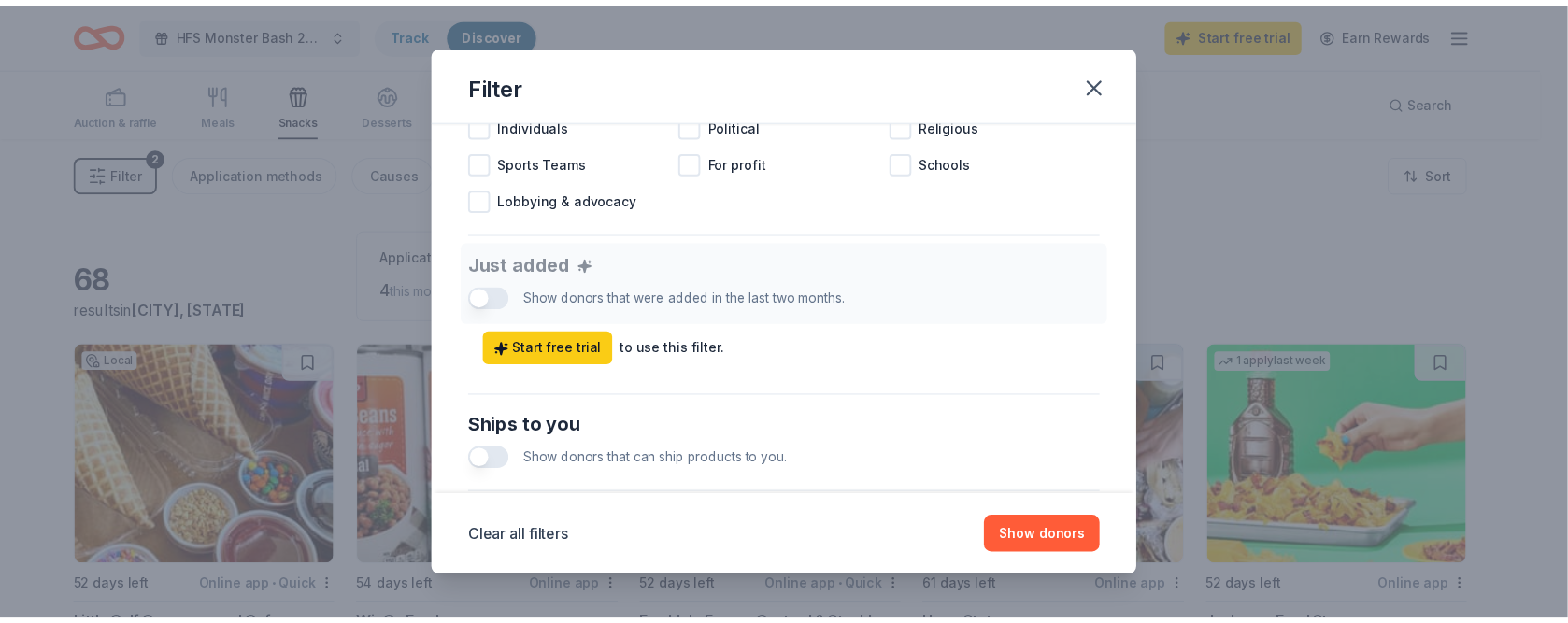 scroll, scrollTop: 622, scrollLeft: 0, axis: vertical 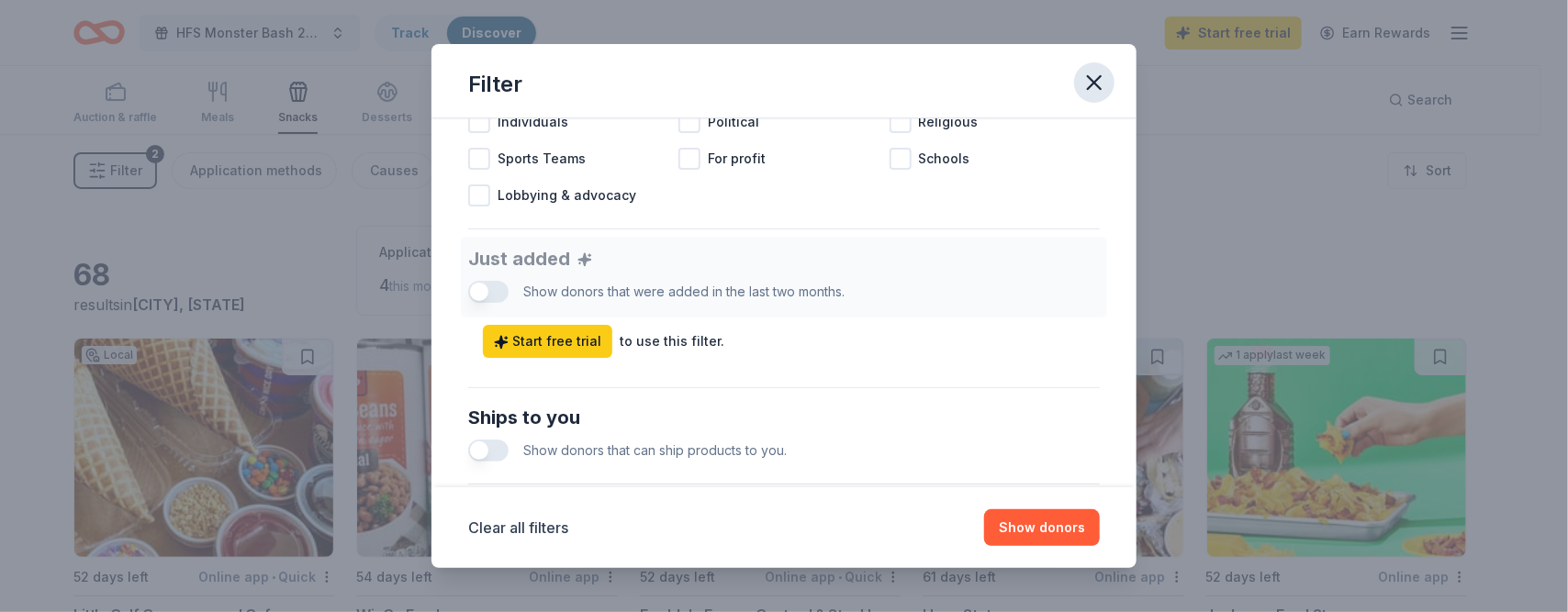 click 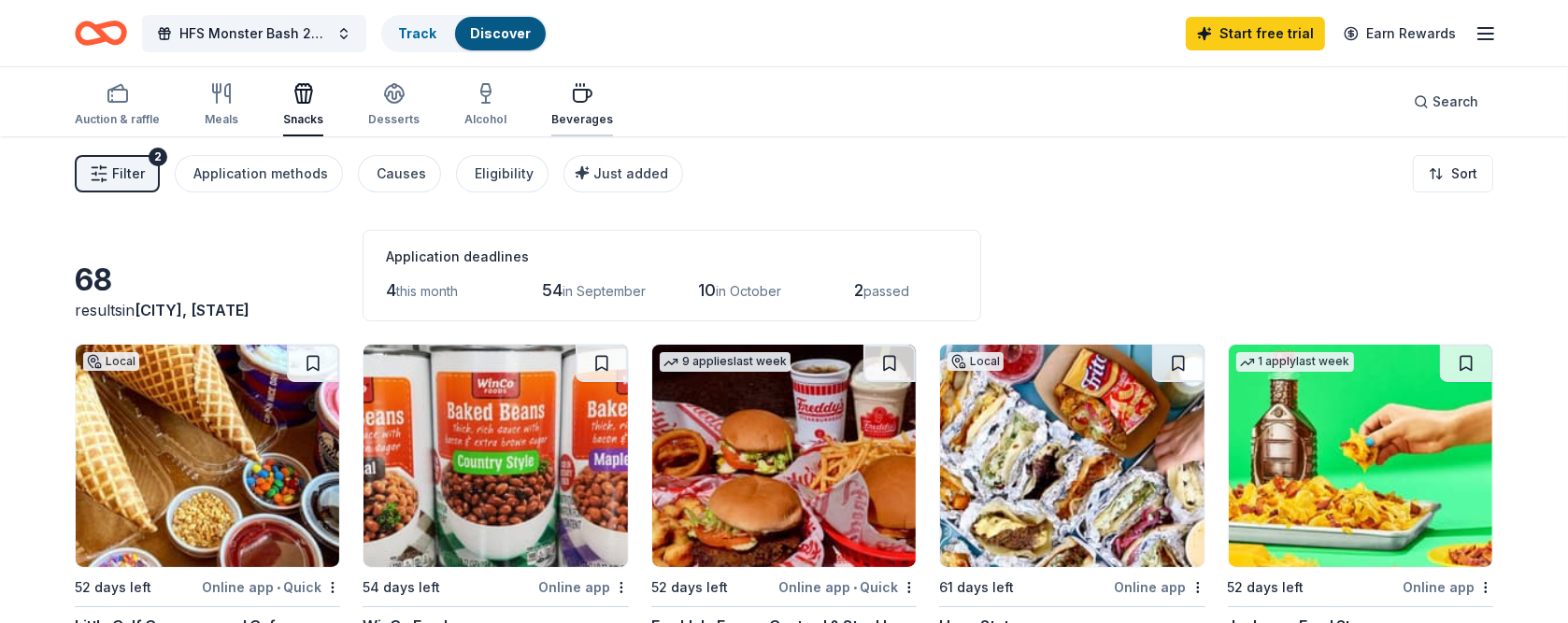 click on "Beverages" at bounding box center [582, 120] 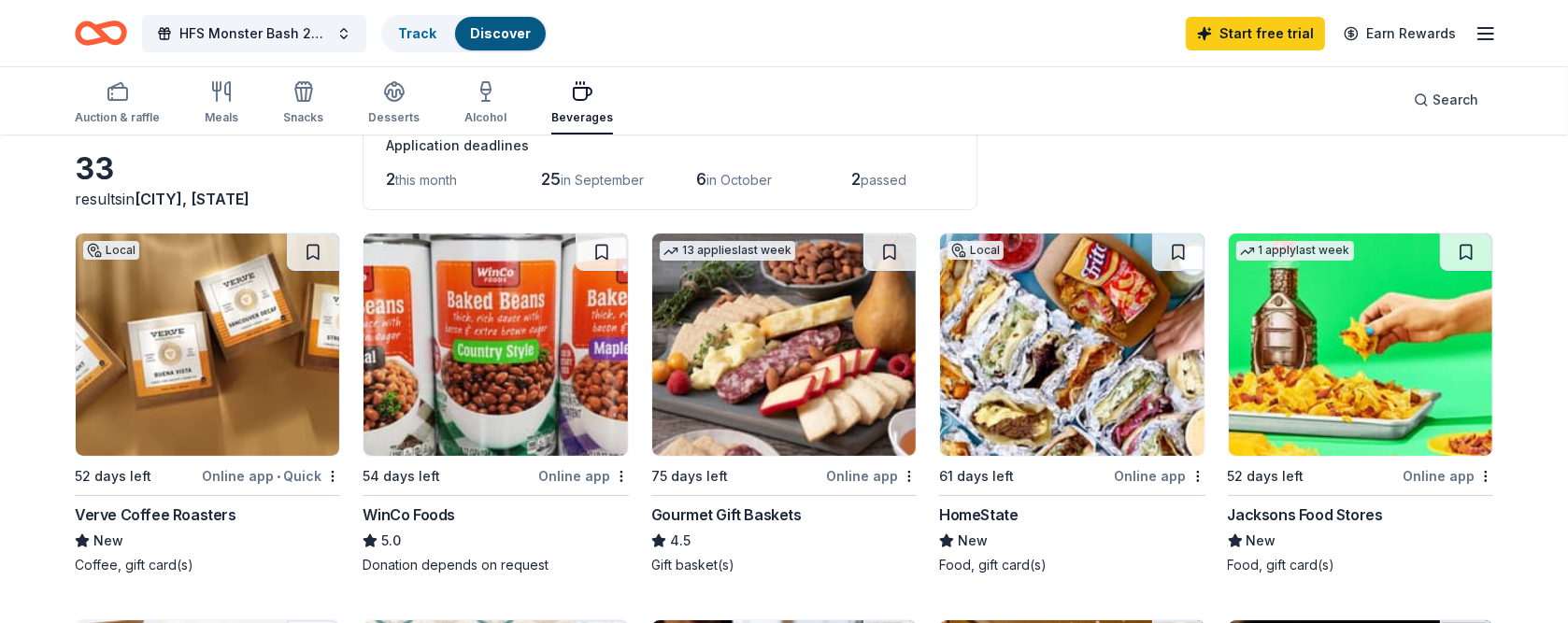 scroll, scrollTop: 62, scrollLeft: 0, axis: vertical 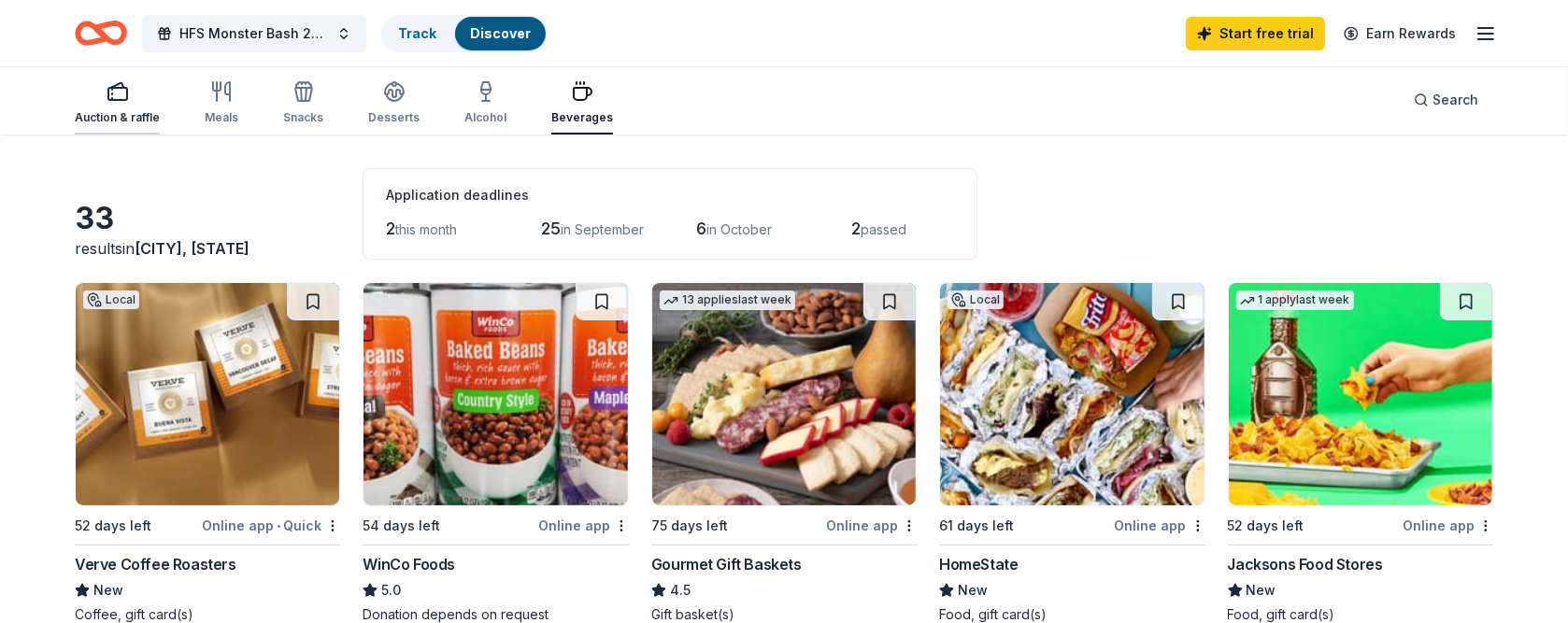click on "Auction & raffle" at bounding box center [117, 118] 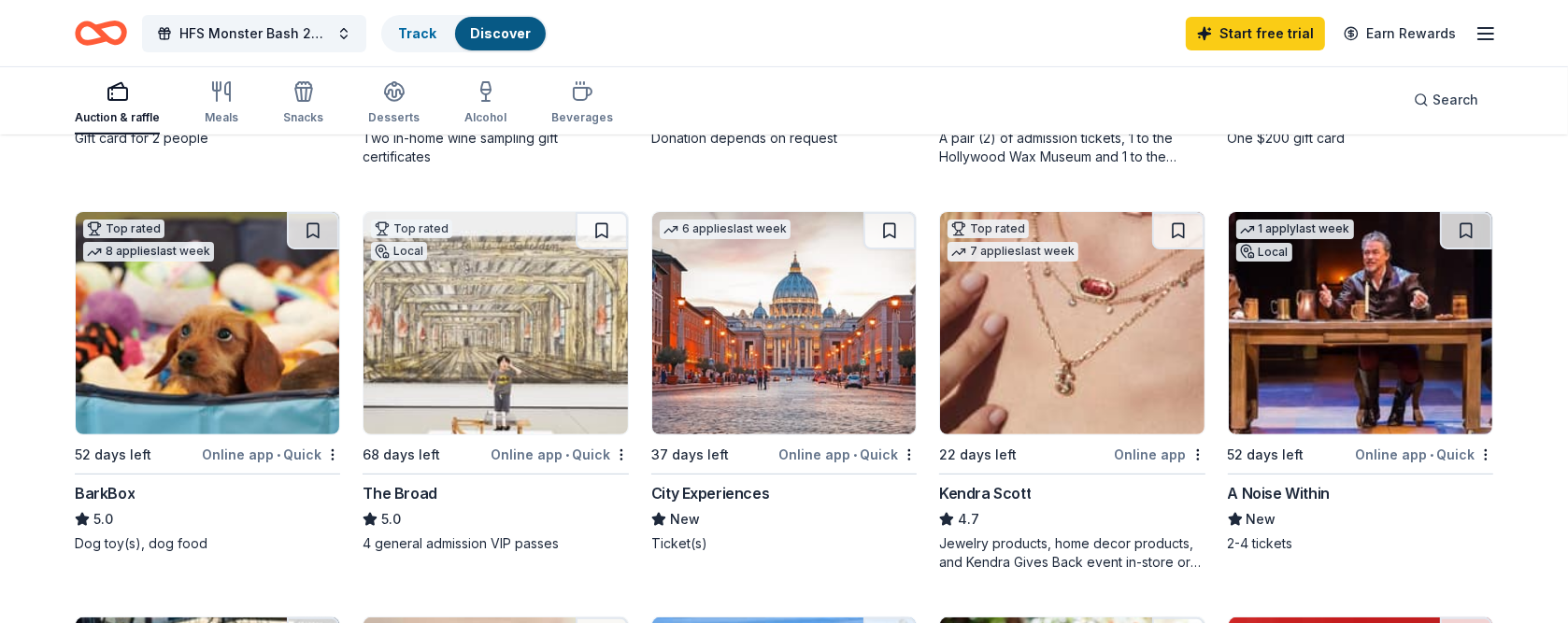 scroll, scrollTop: 560, scrollLeft: 0, axis: vertical 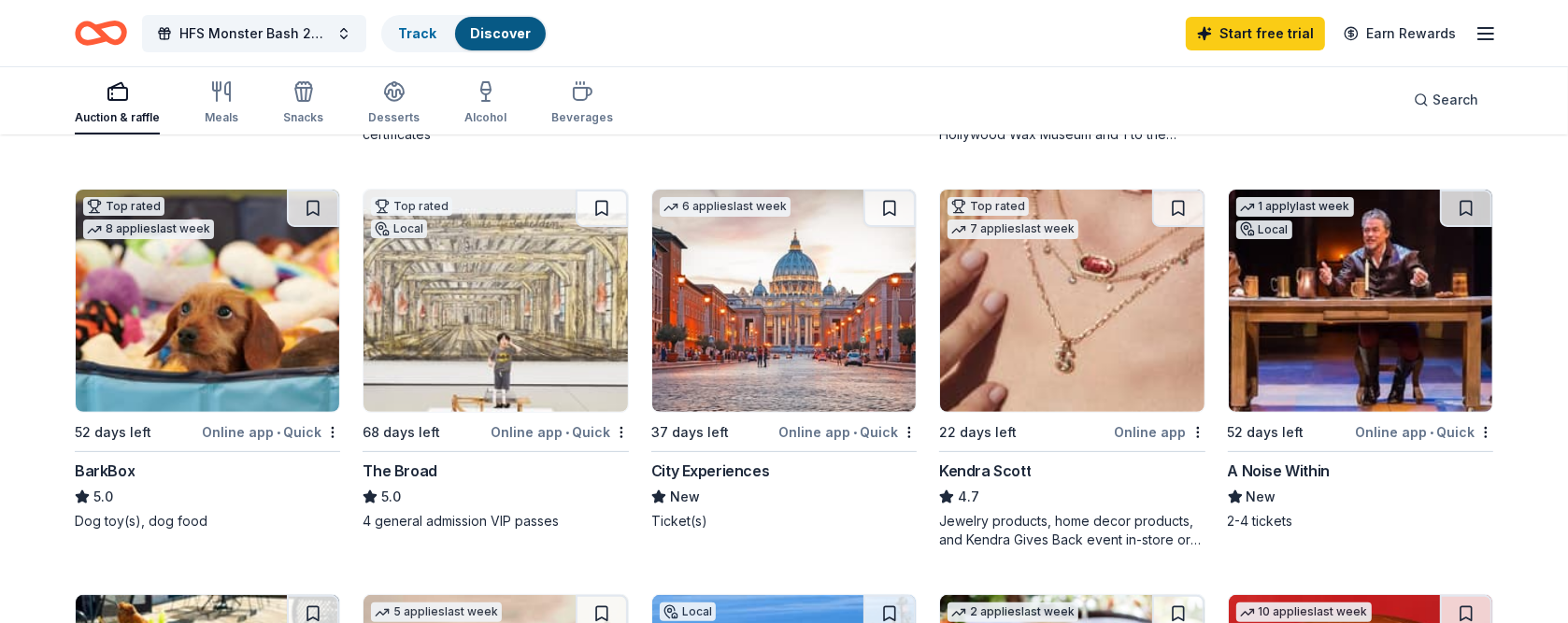 click on "Dog toy(s), dog food" at bounding box center (207, 521) 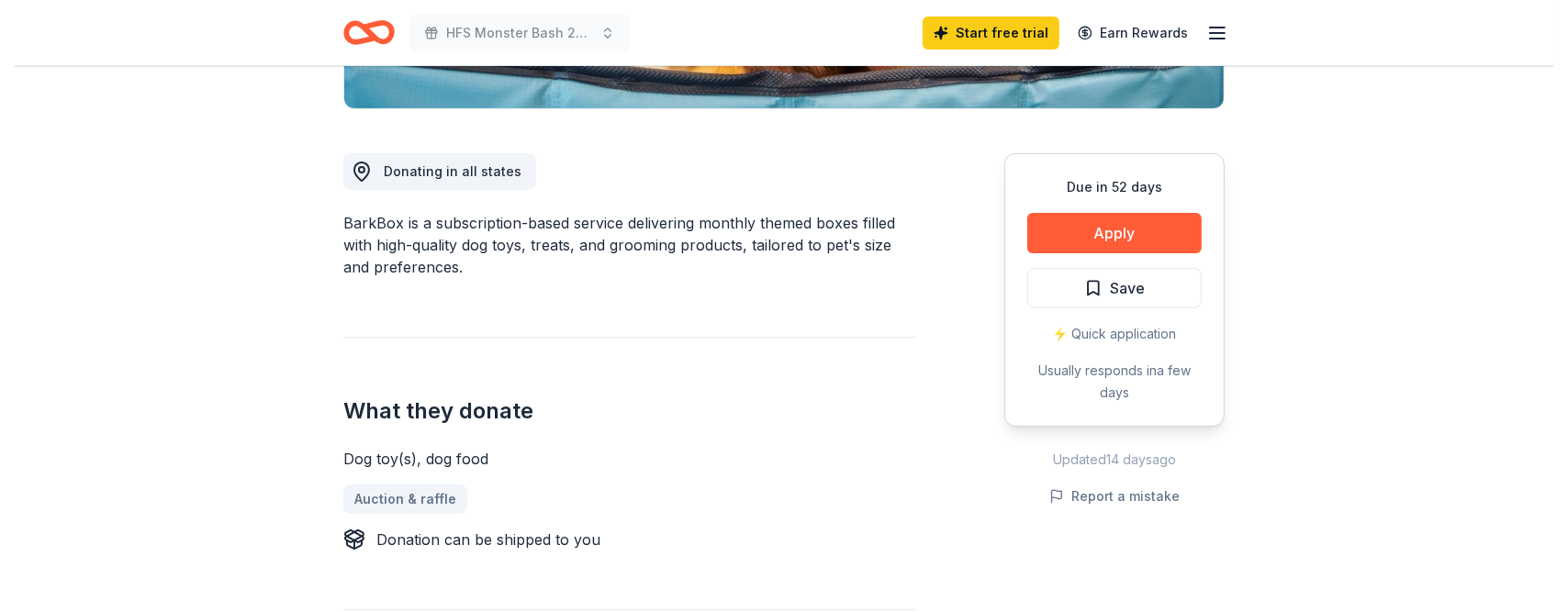 scroll, scrollTop: 428, scrollLeft: 0, axis: vertical 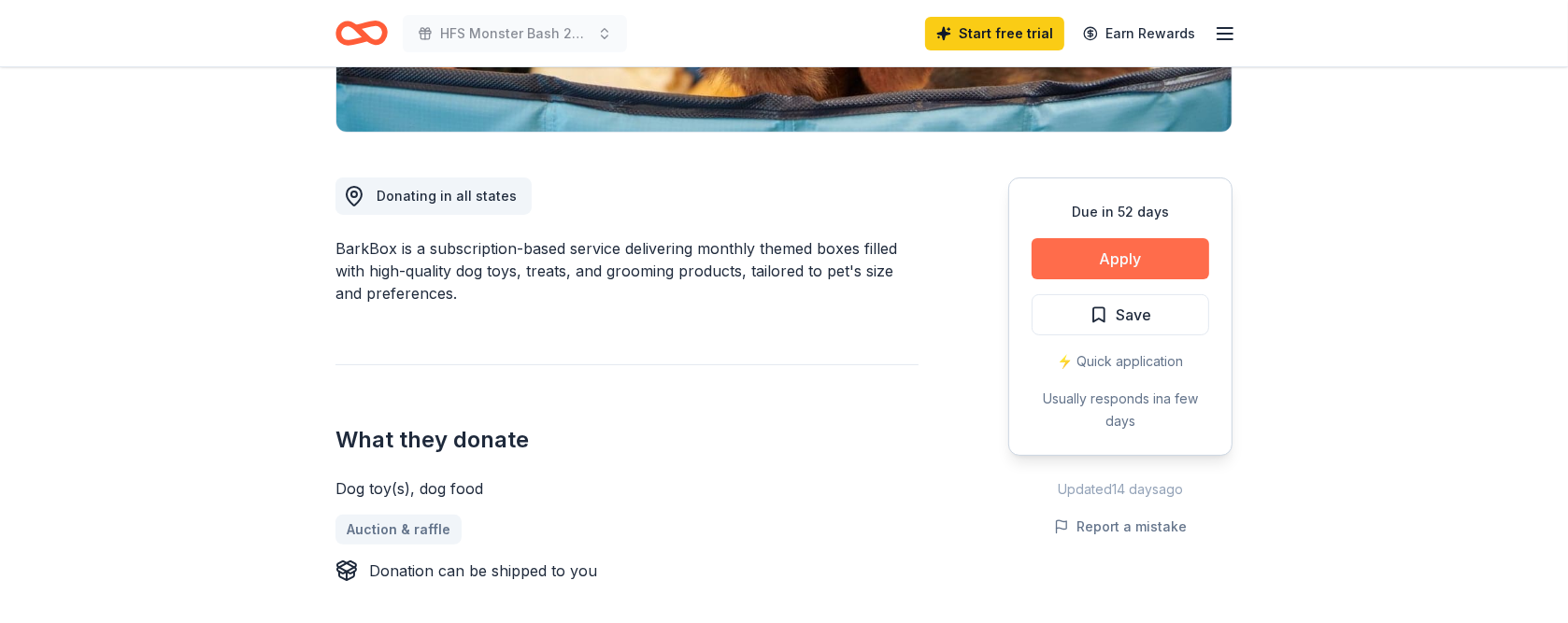 click on "Apply" at bounding box center (1120, 259) 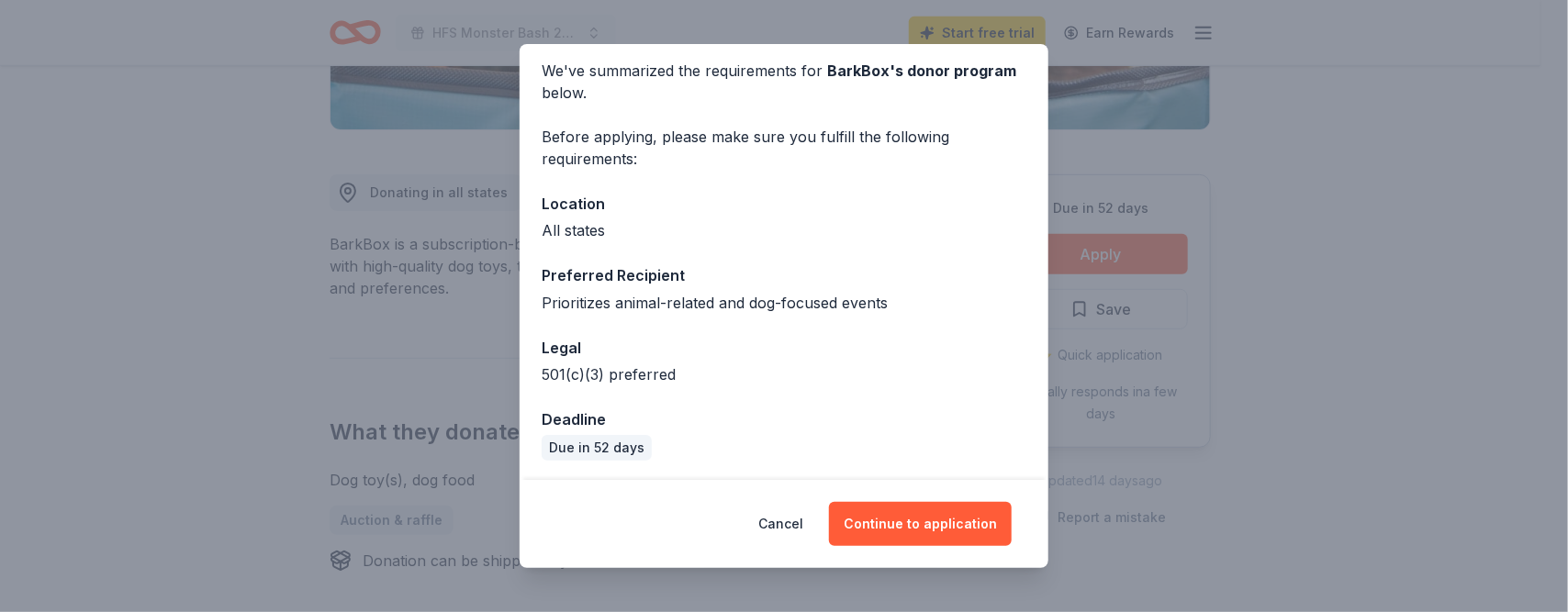 scroll, scrollTop: 75, scrollLeft: 0, axis: vertical 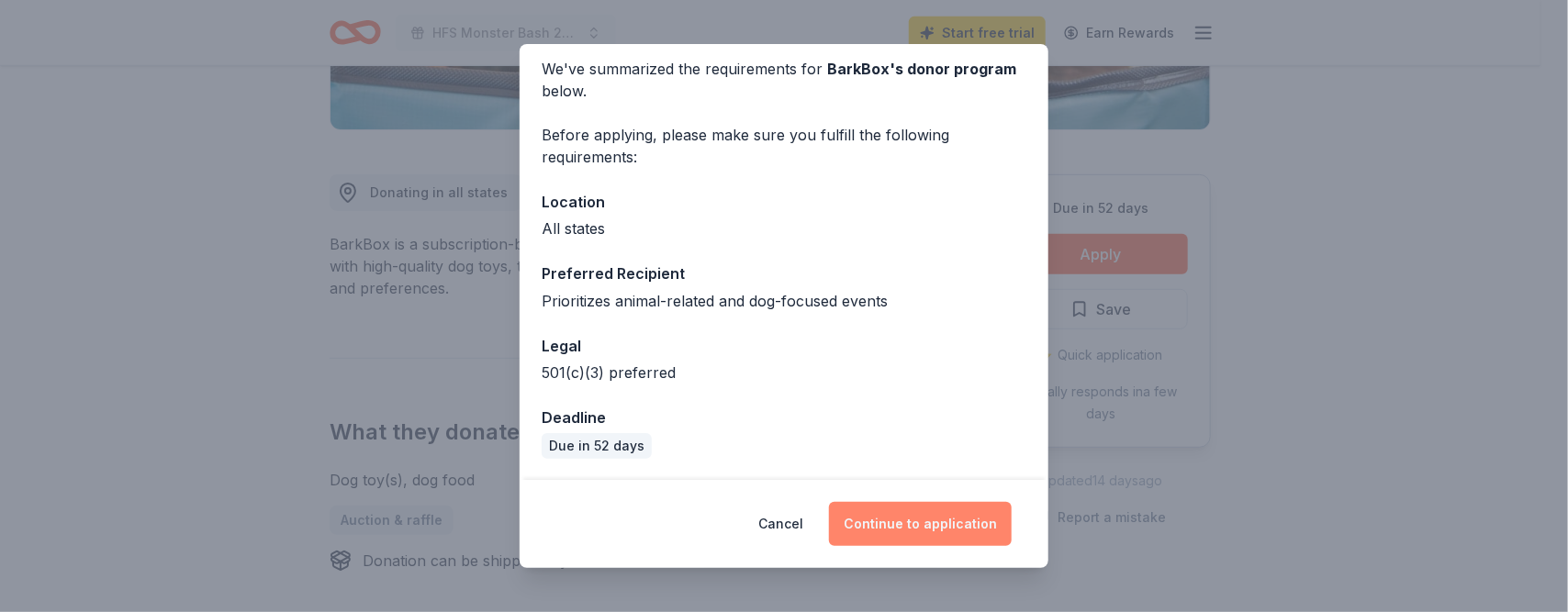 click on "Continue to application" at bounding box center [920, 524] 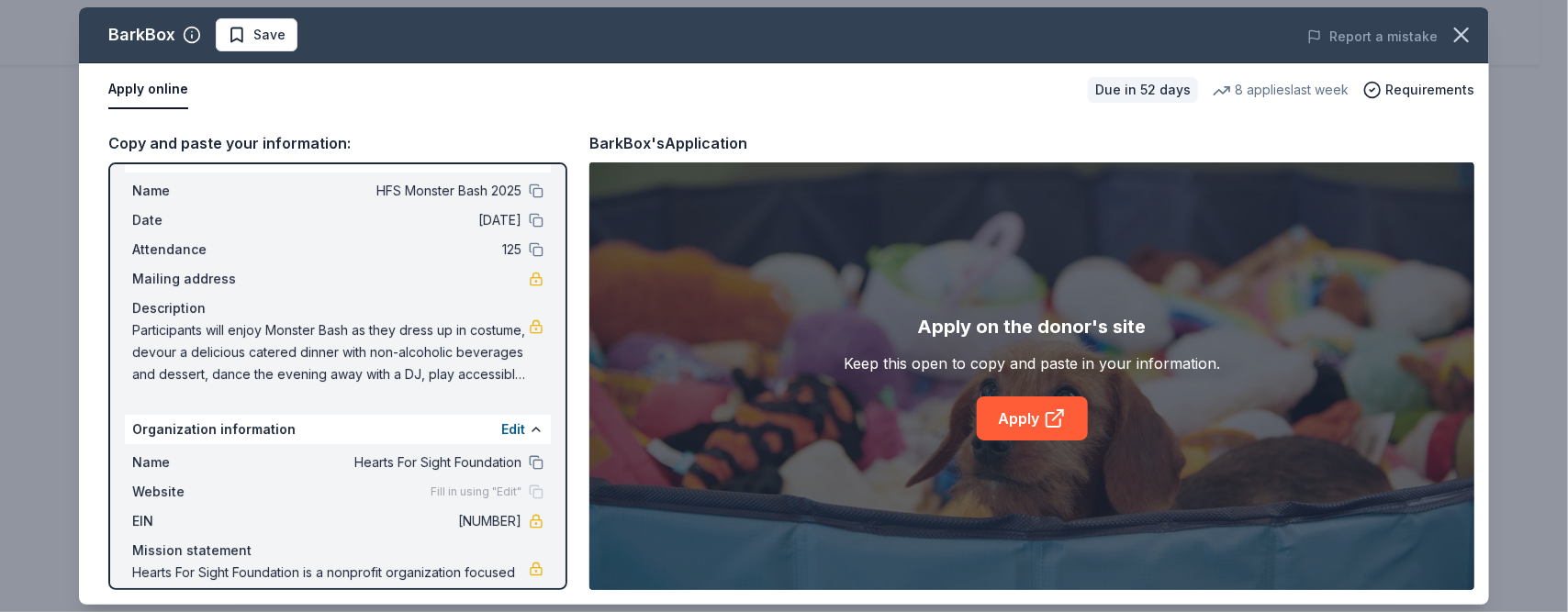 scroll, scrollTop: 0, scrollLeft: 0, axis: both 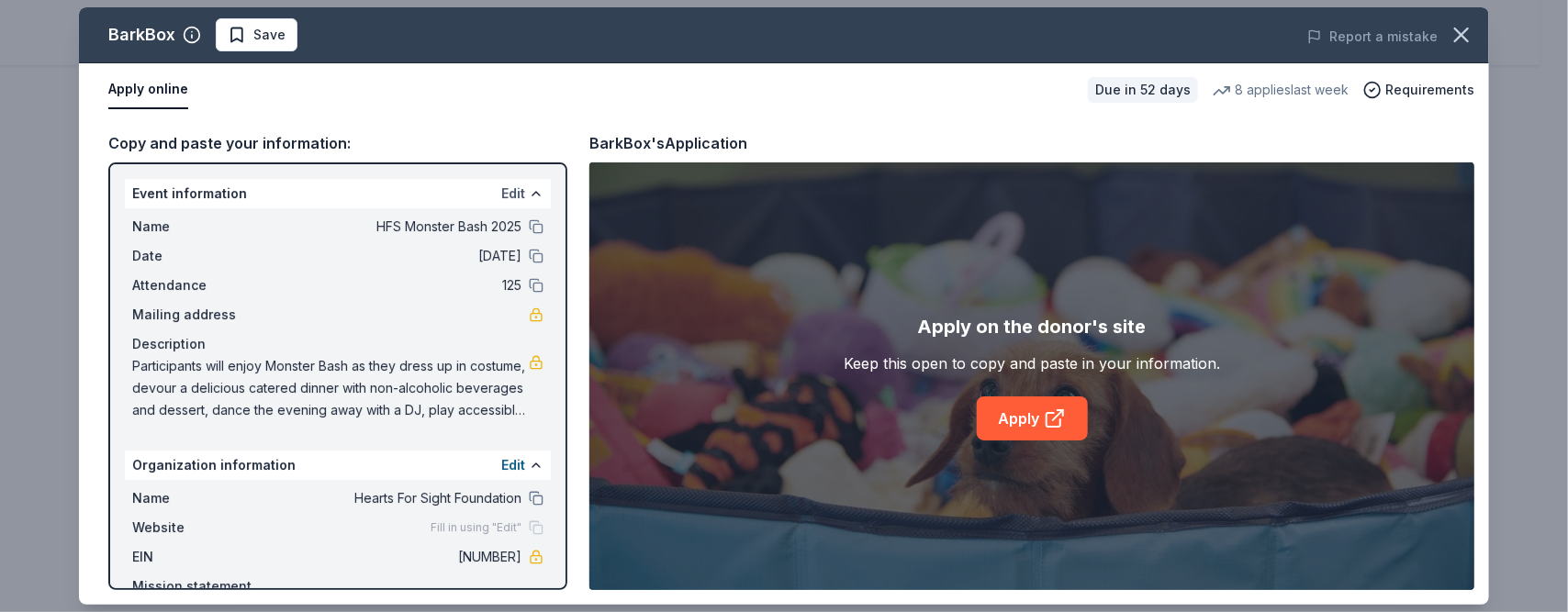 click on "Edit" at bounding box center (513, 194) 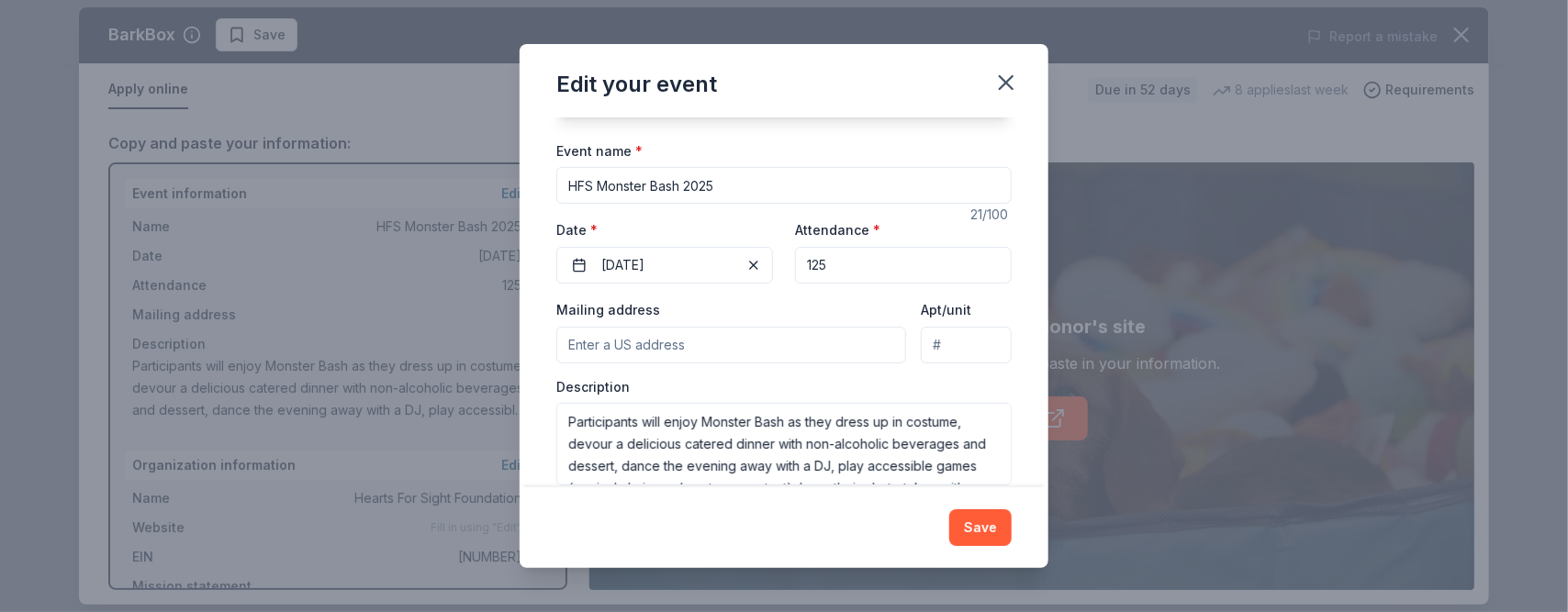 scroll, scrollTop: 175, scrollLeft: 0, axis: vertical 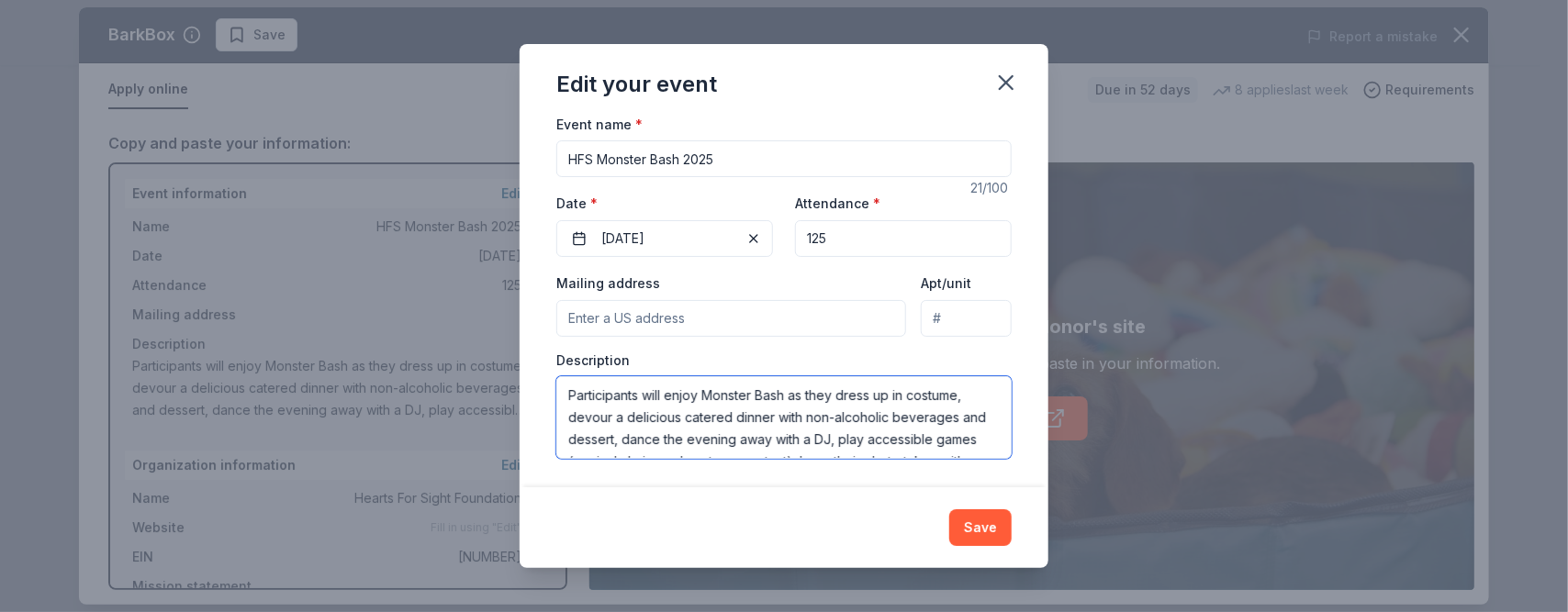 click on "Participants will enjoy Monster Bash as they dress up in costume, devour a delicious catered dinner with non-alcoholic beverages and dessert, dance the evening away with a DJ, play accessible games (musical chairs and costume contest), have their photo taken with a photographer, and have a chance to win door and raffle prizes." at bounding box center (784, 417) 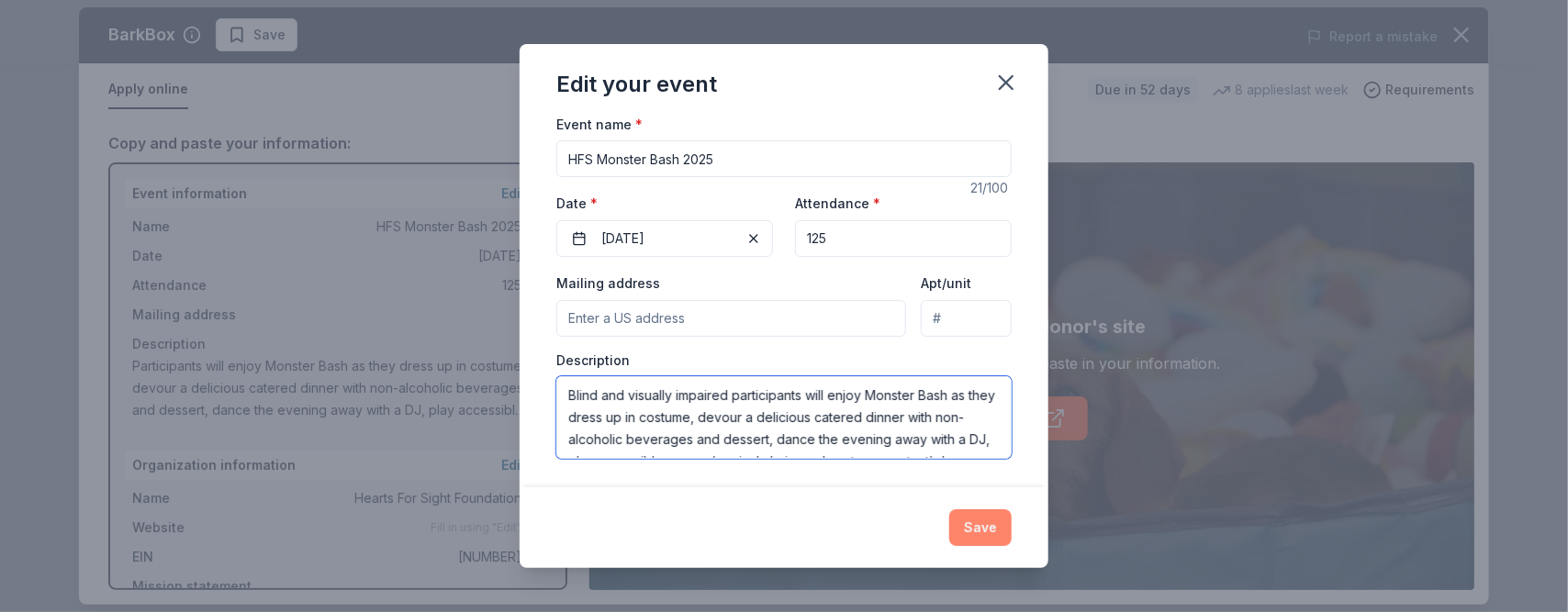 type on "Blind and visually impaired participants will enjoy Monster Bash as they dress up in costume, devour a delicious catered dinner with non-alcoholic beverages and dessert, dance the evening away with a DJ, play accessible games (musical chairs and costume contest), have their photo taken with a photographer, and have a chance to win door and raffle prizes." 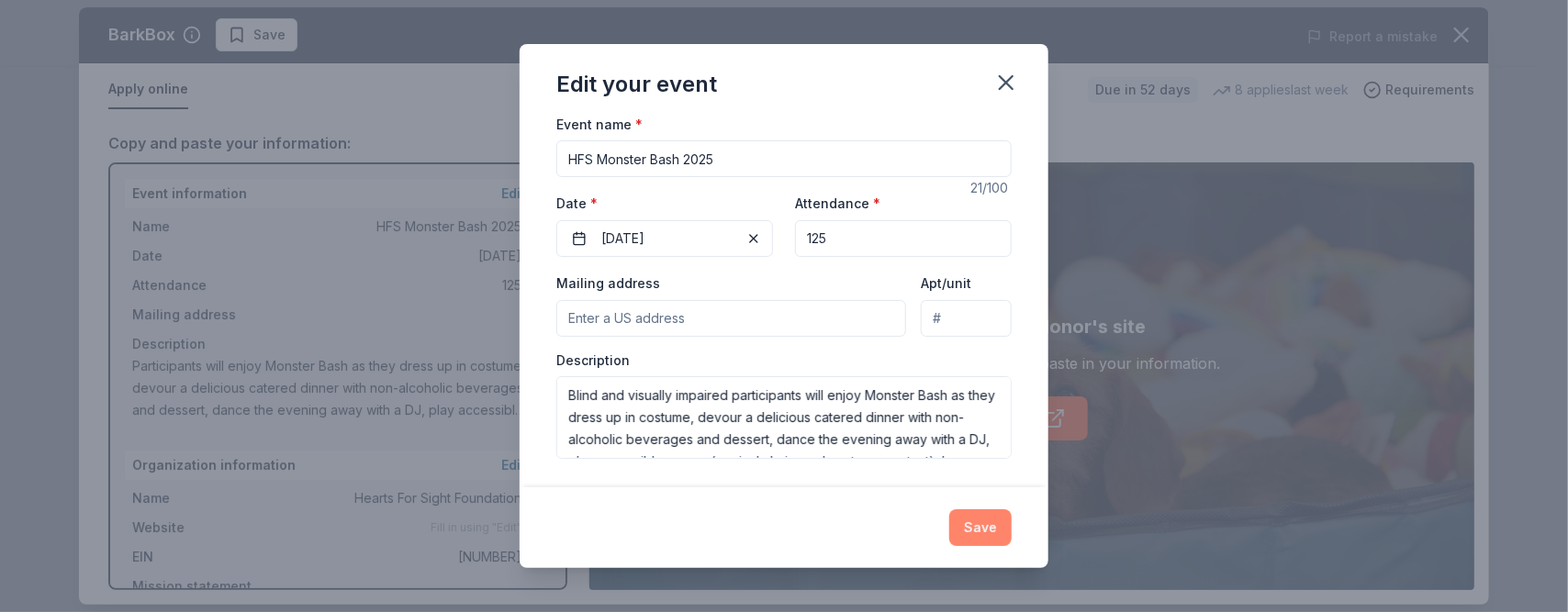 click on "Save" at bounding box center [980, 528] 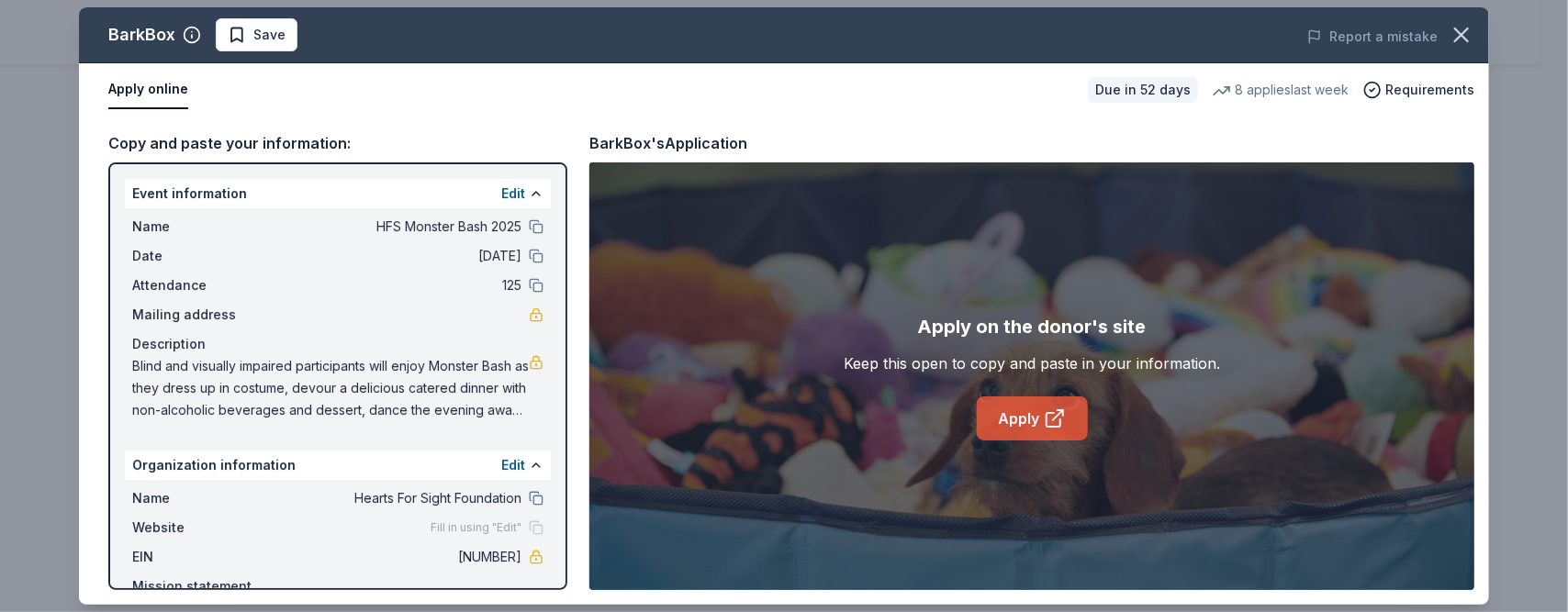 click on "Apply" at bounding box center (1032, 418) 